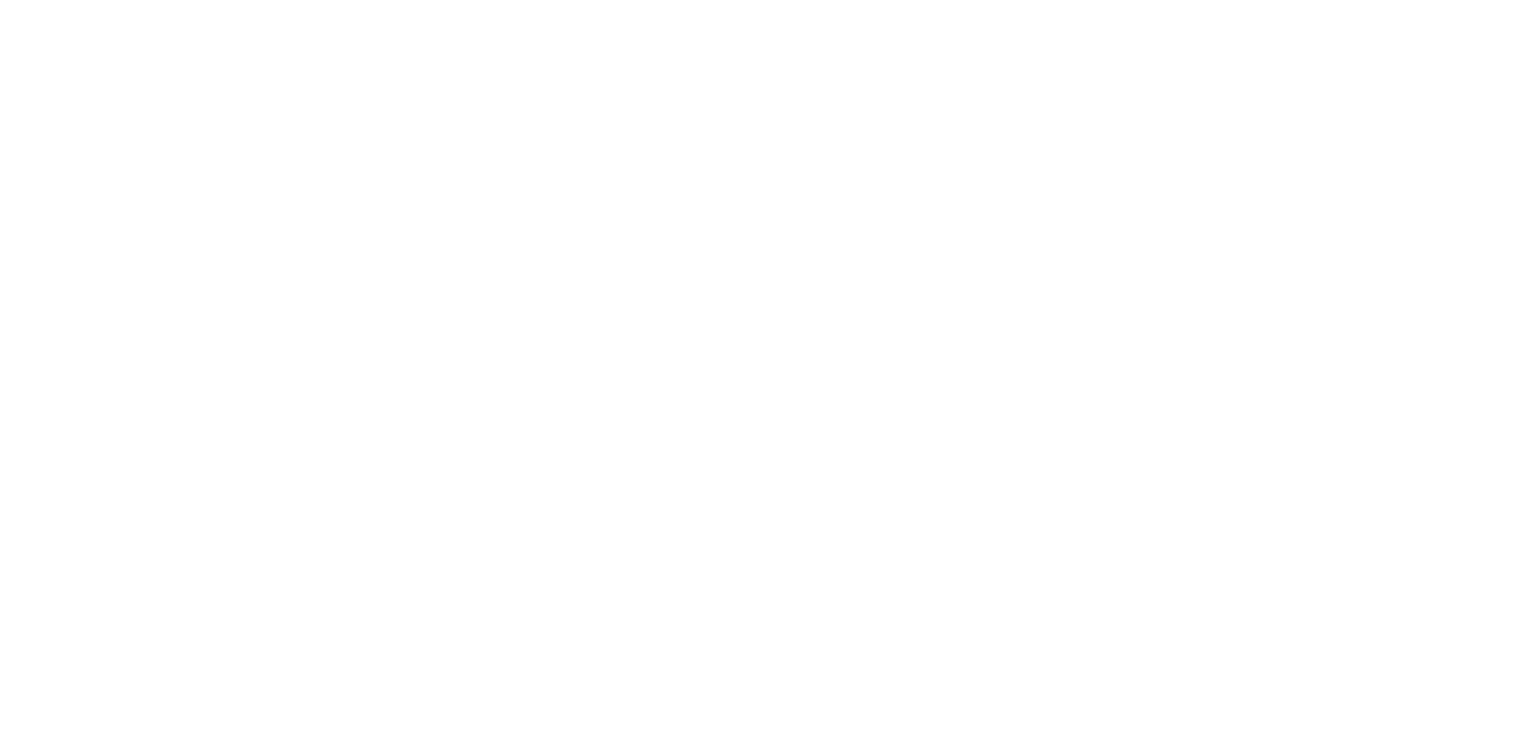 scroll, scrollTop: 0, scrollLeft: 0, axis: both 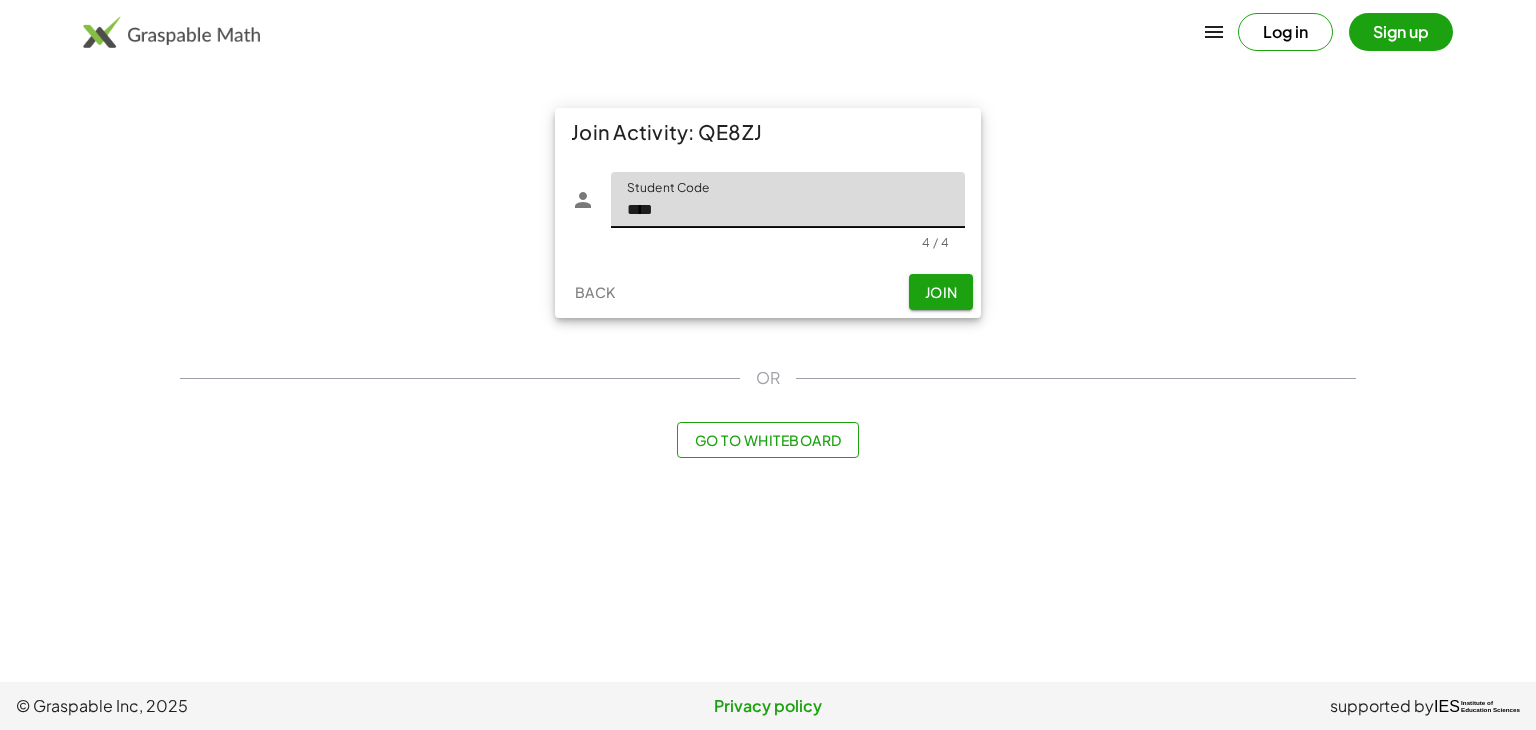 type on "****" 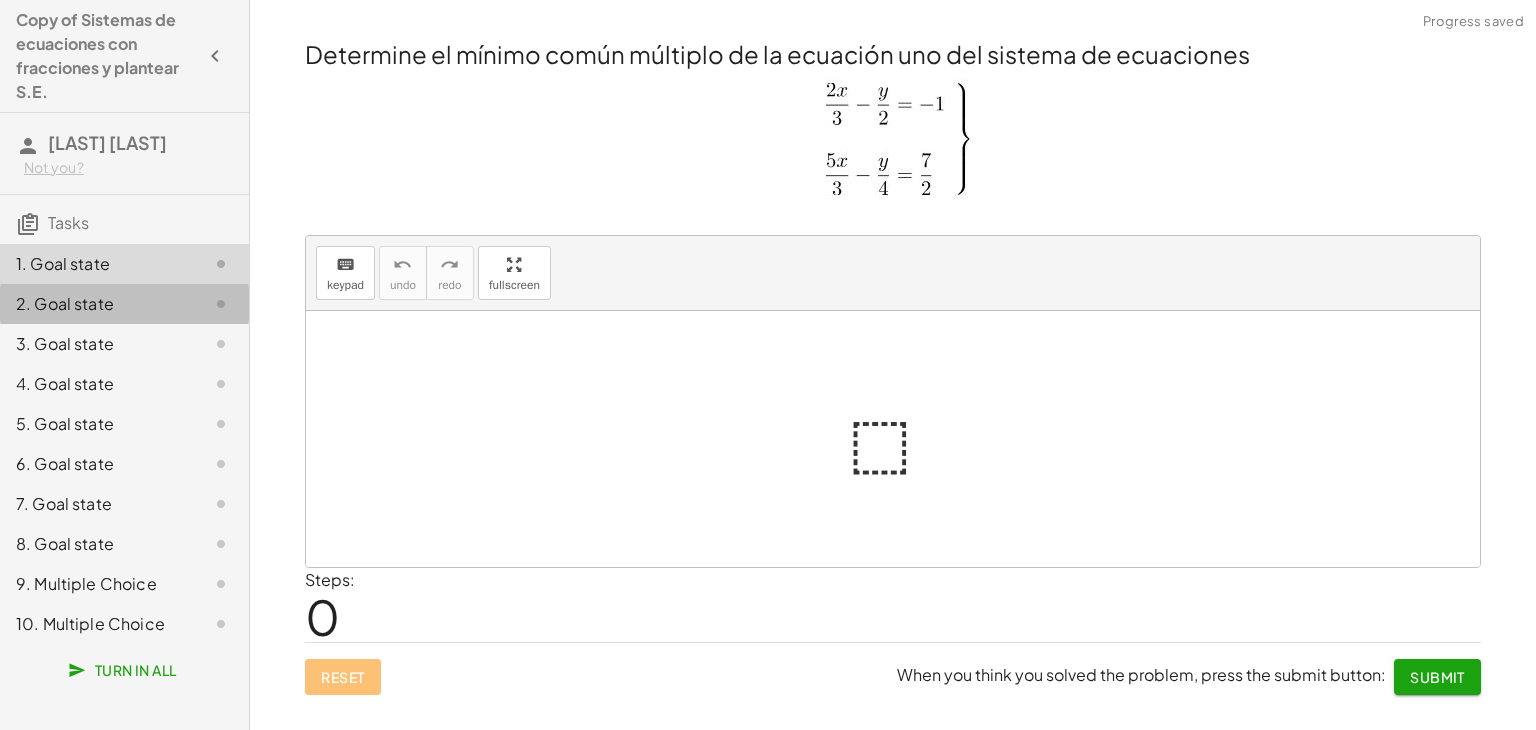 click 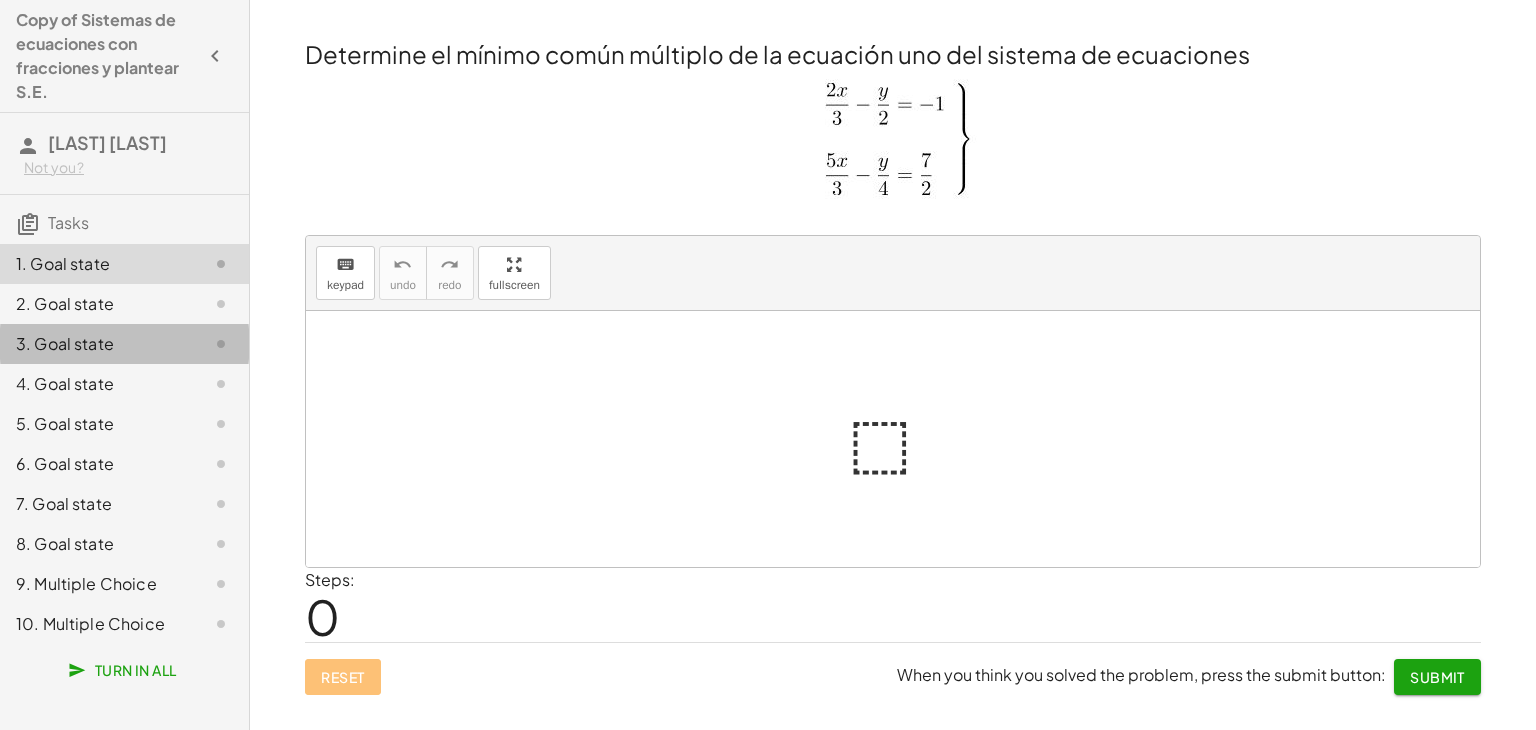click 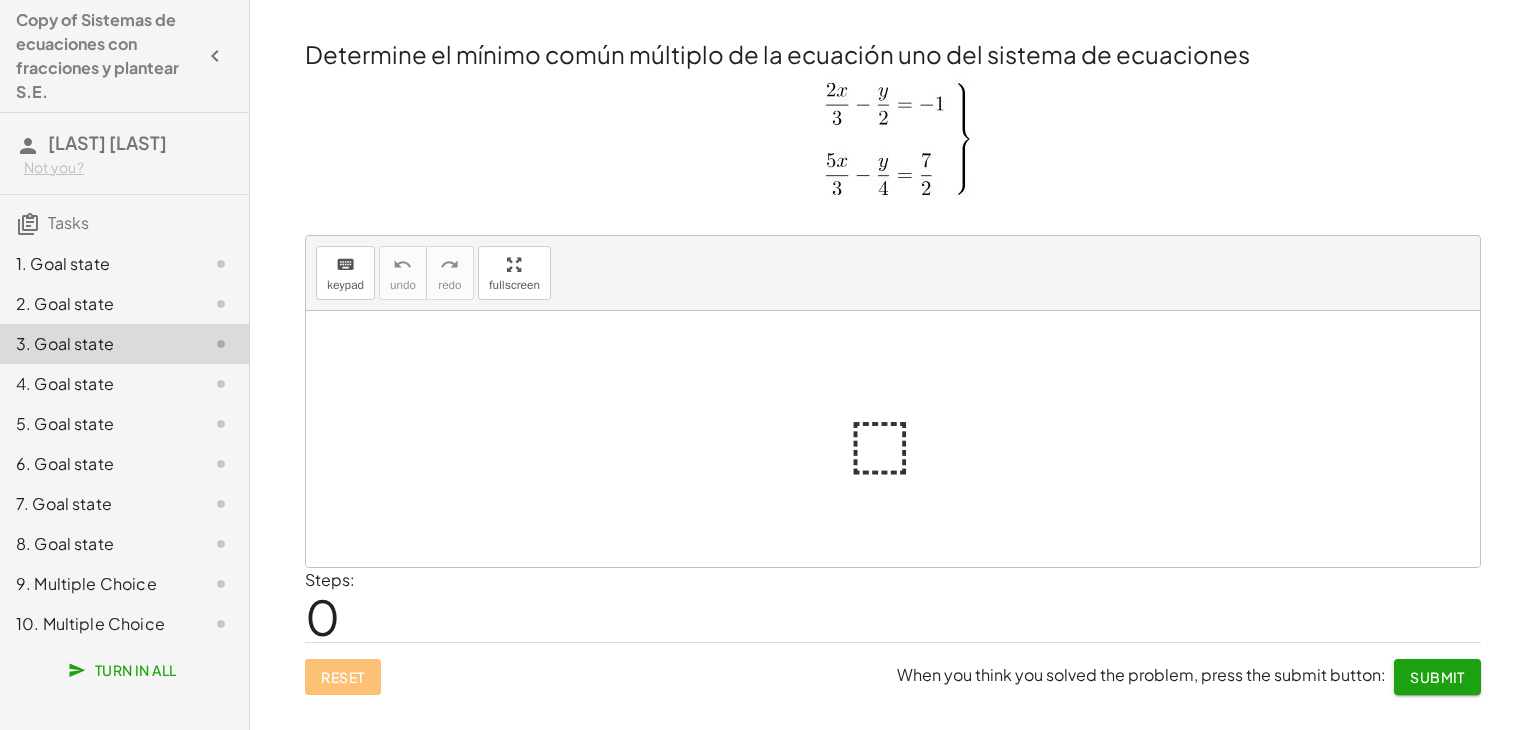 click on "1. Goal state" 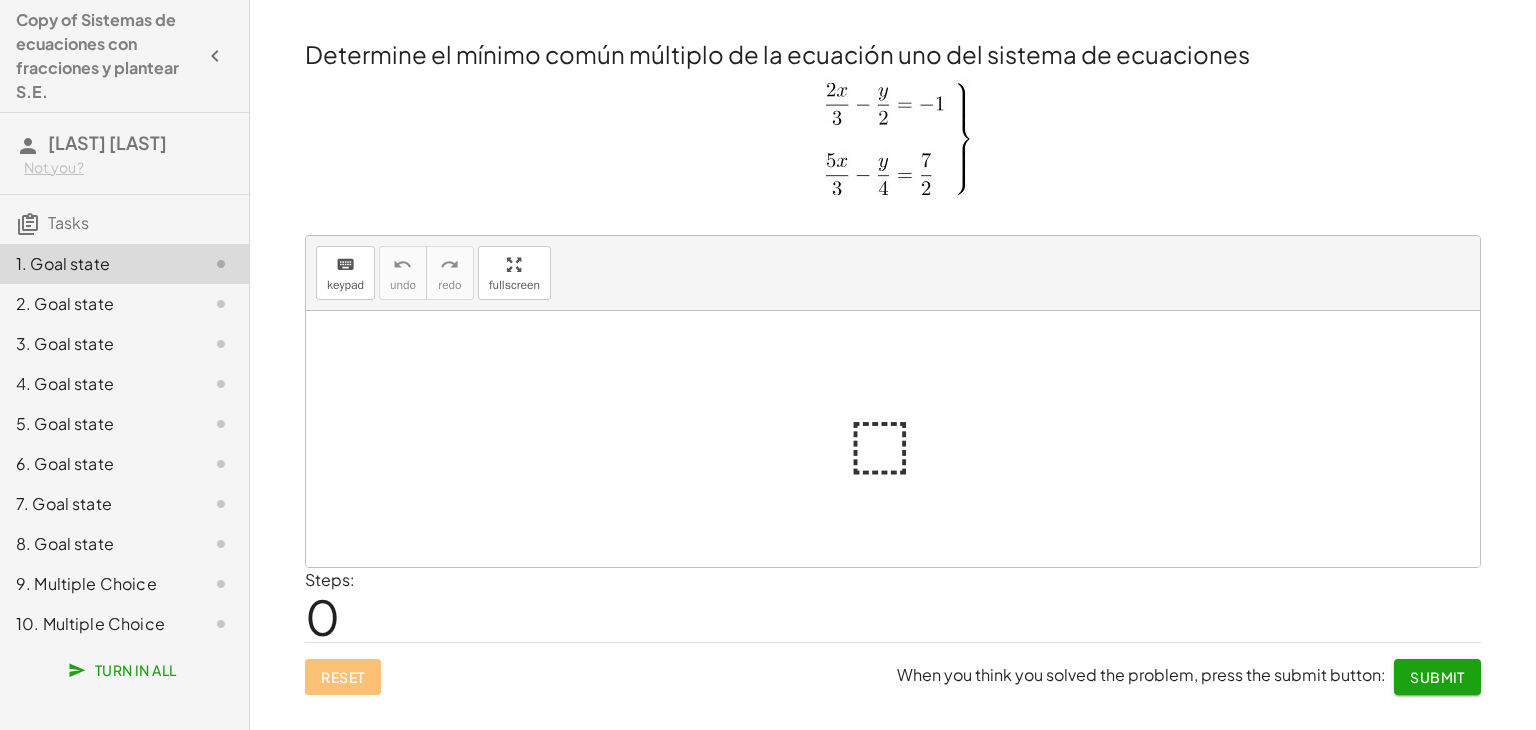 click on "Submit" at bounding box center (1437, 677) 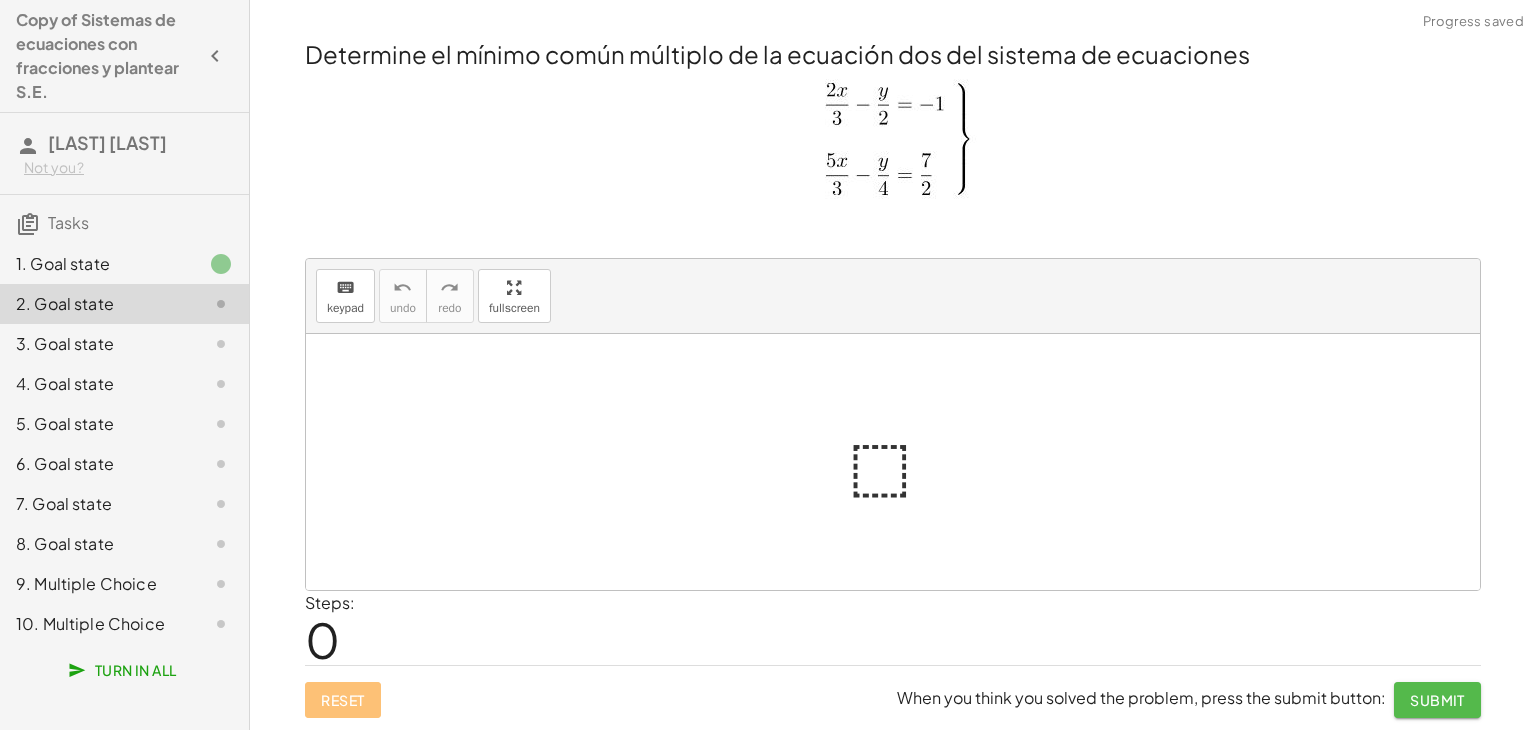 click on "Submit" 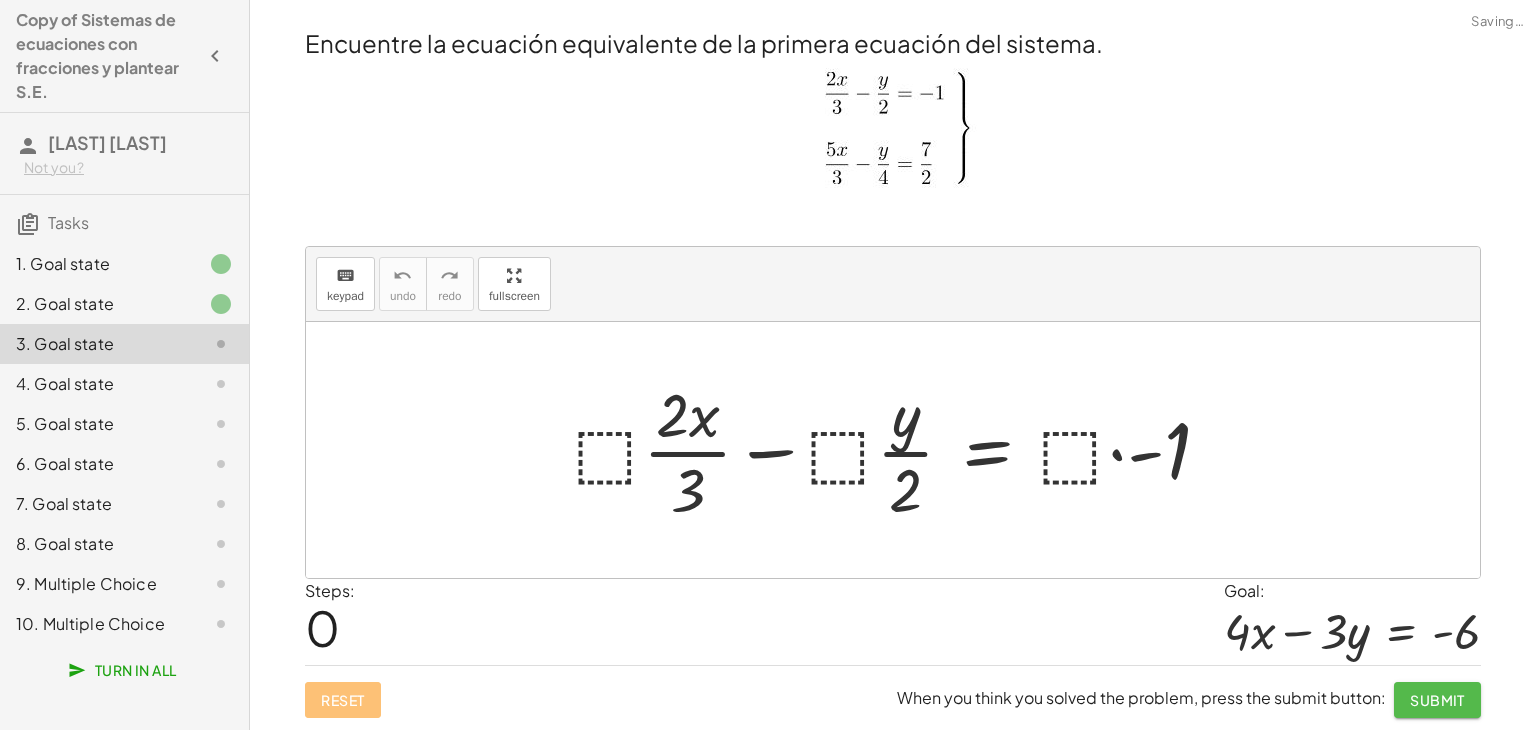 click on "Submit" 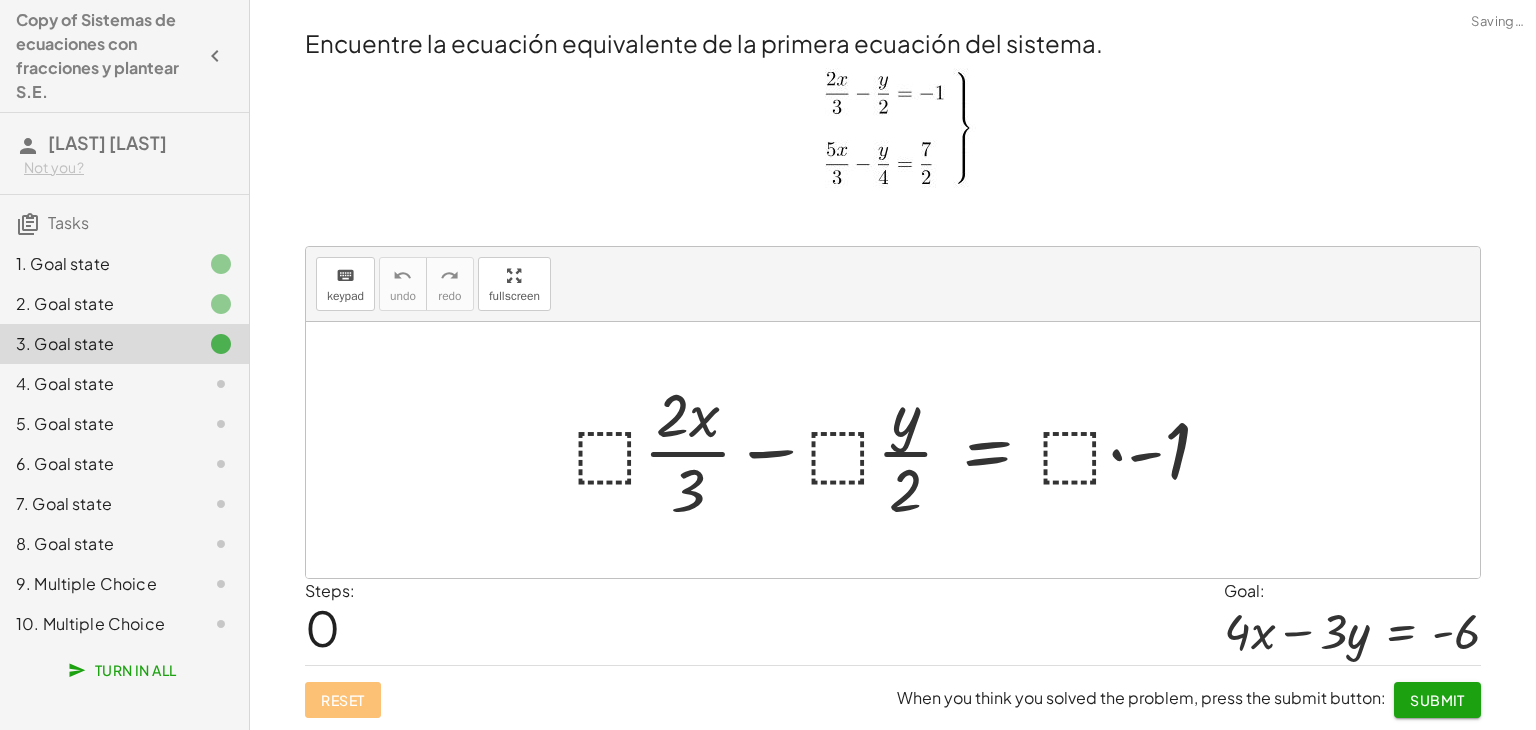 click on "Submit" 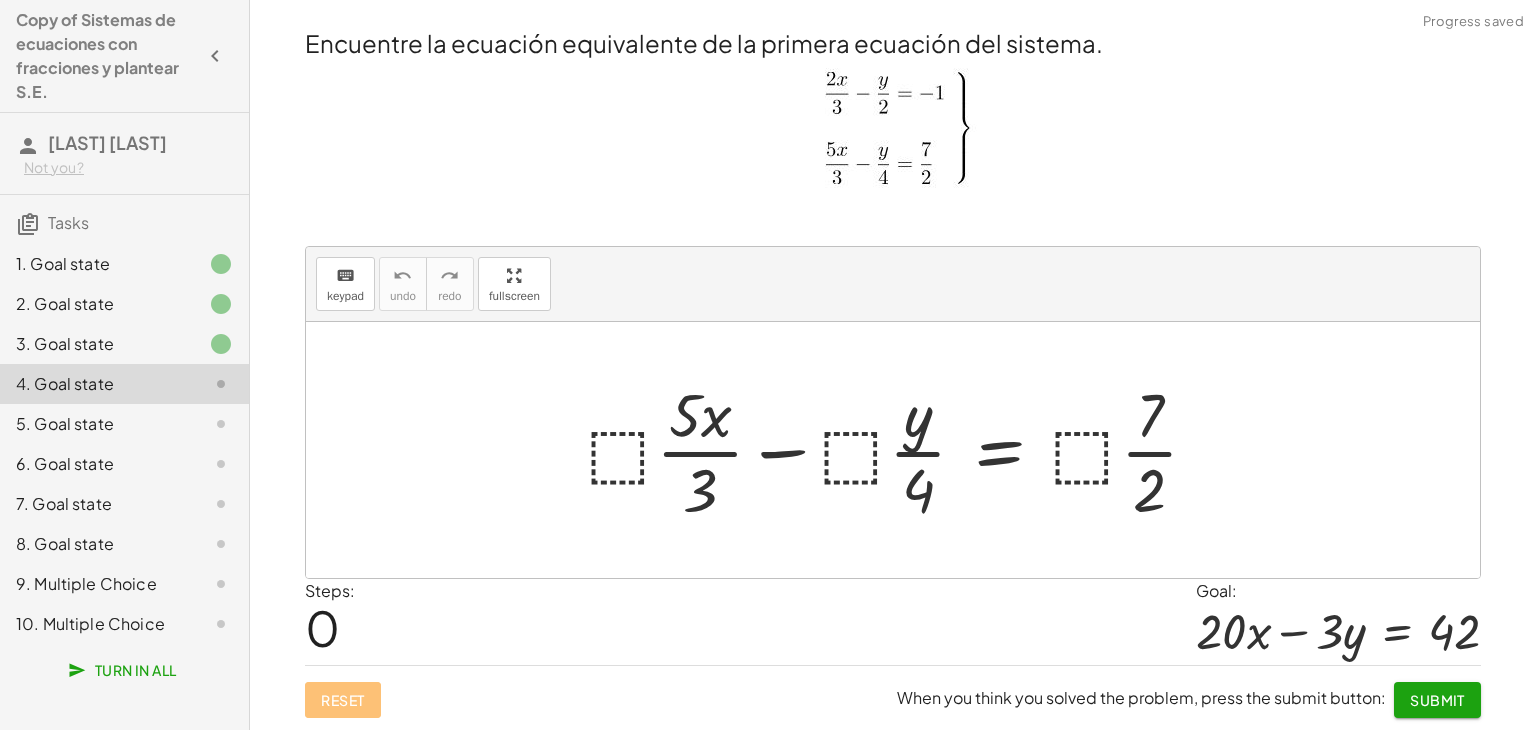 click on "Submit" 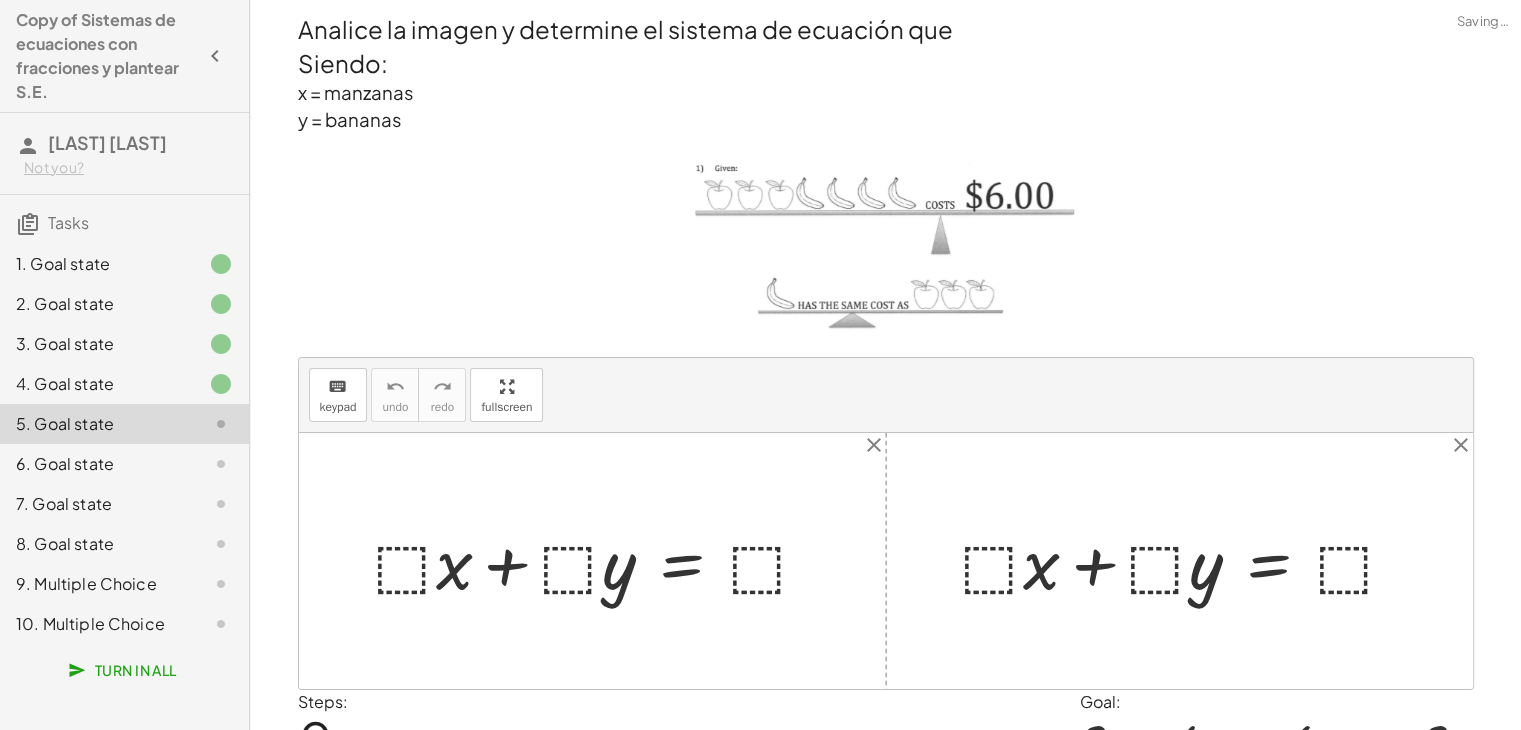 click on "Goal:" at bounding box center [1277, 702] 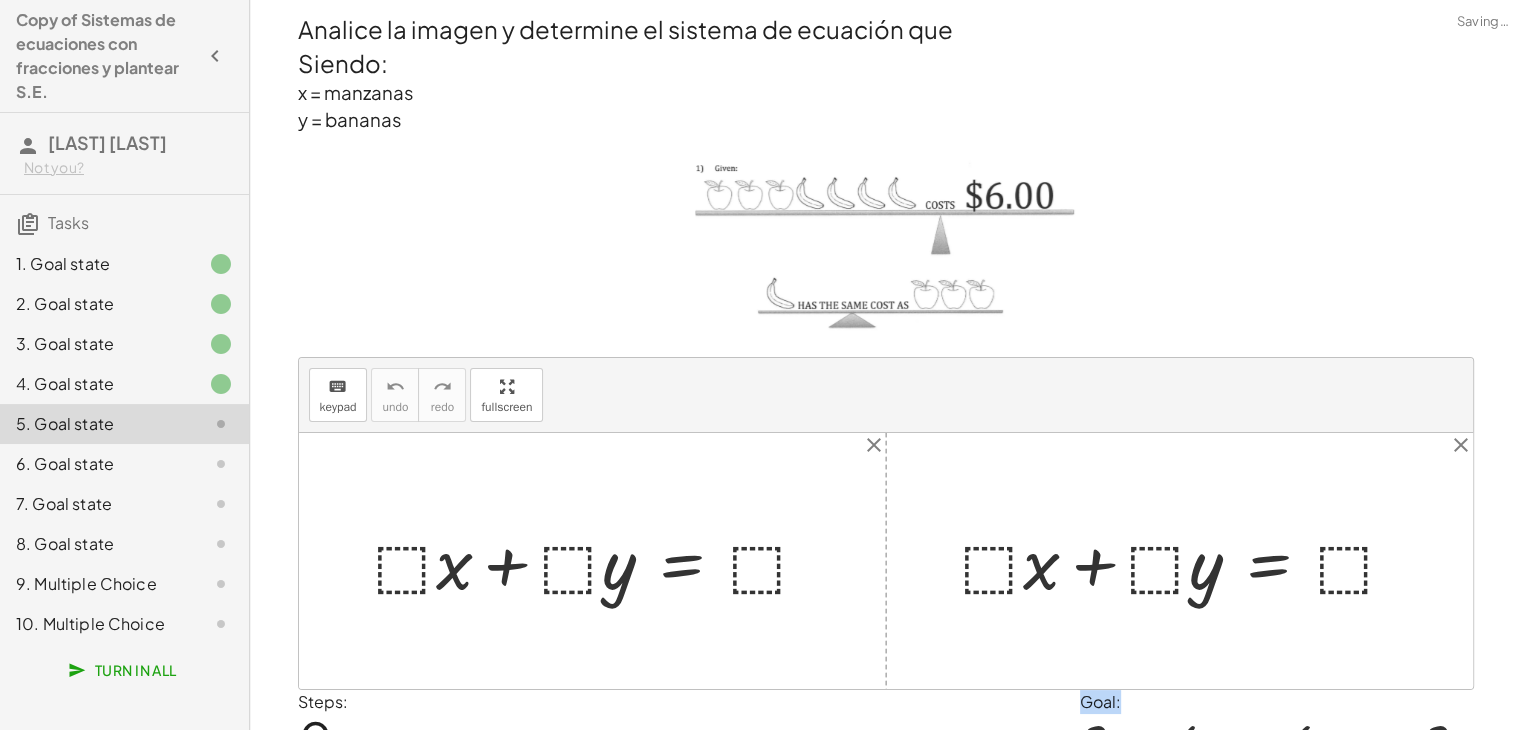 click on "Goal:" at bounding box center [1277, 702] 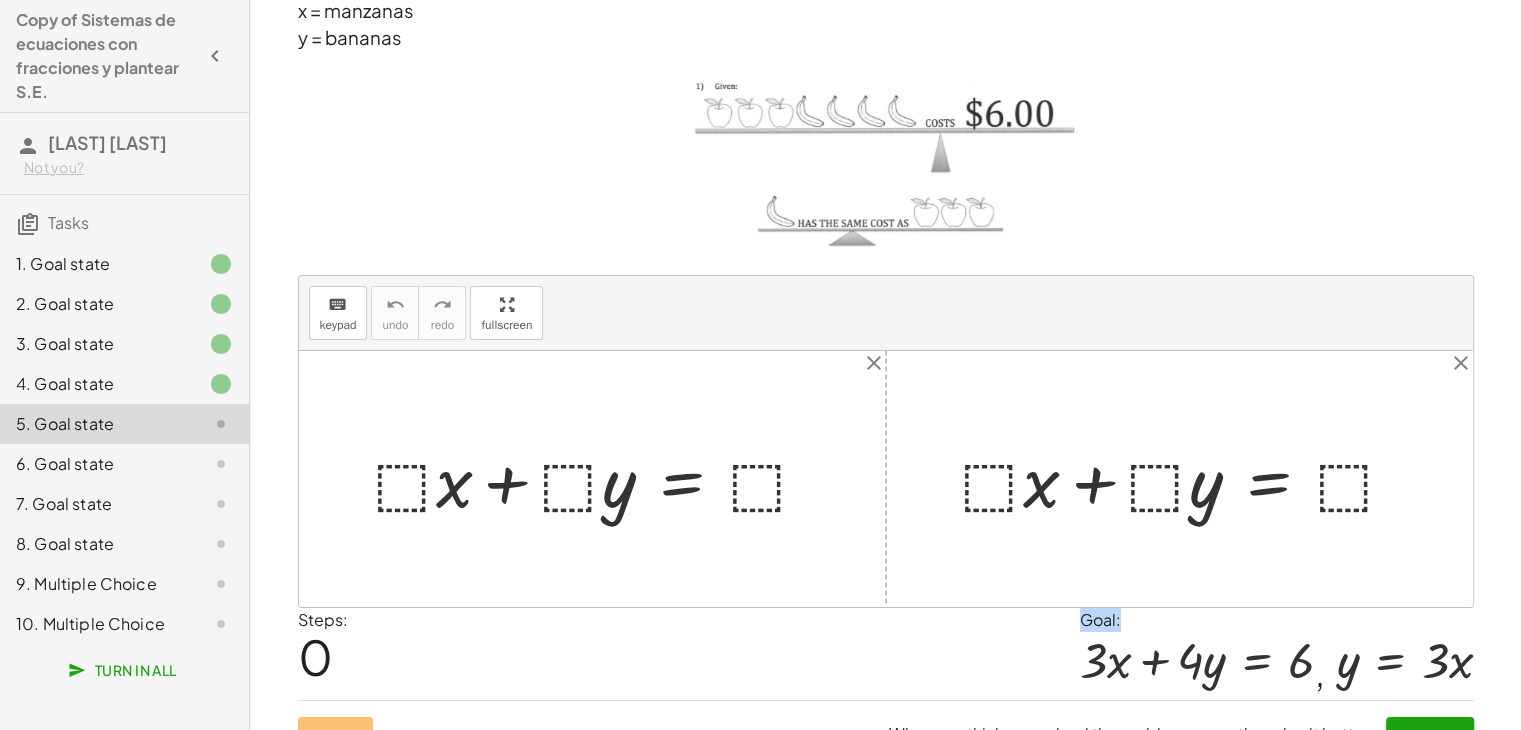 scroll, scrollTop: 115, scrollLeft: 0, axis: vertical 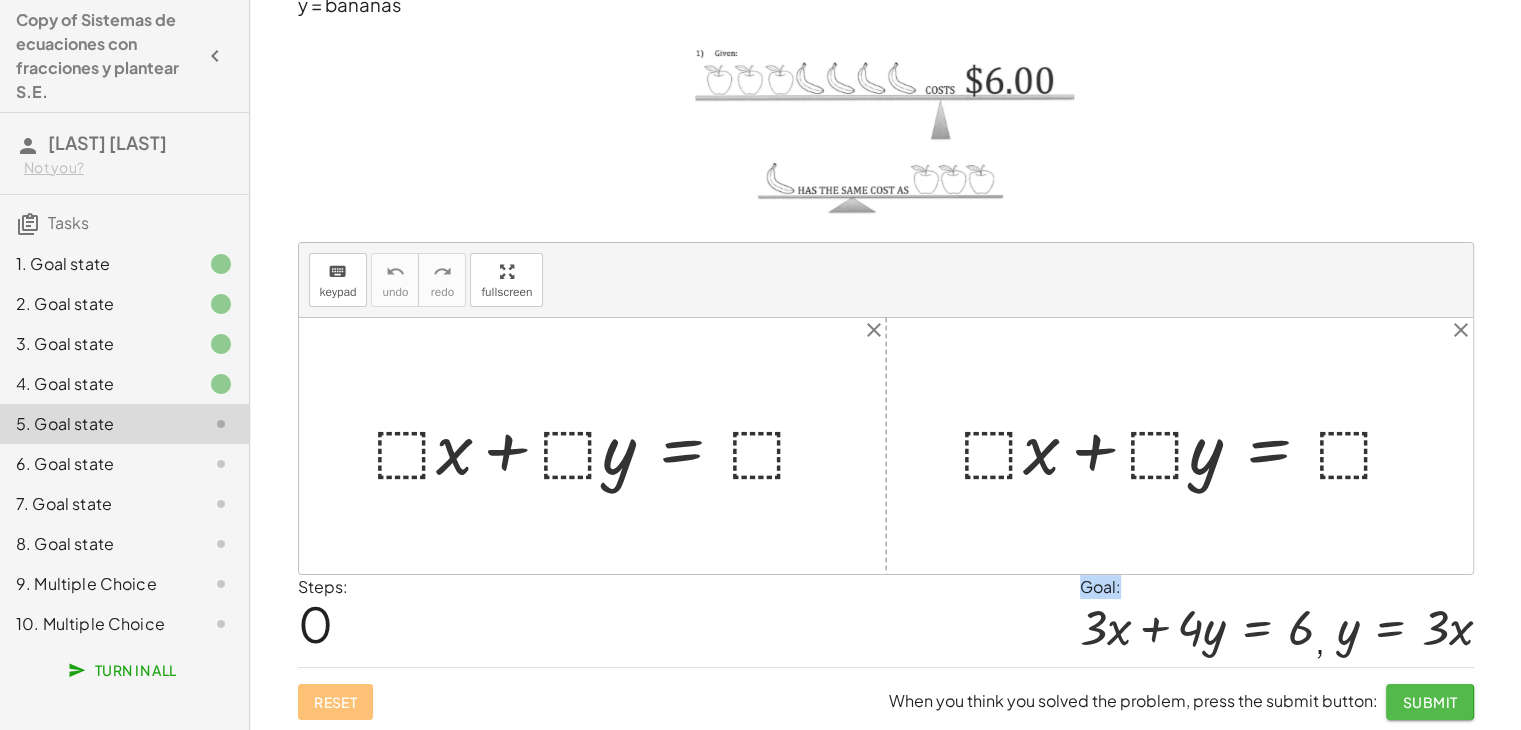 click on "Submit" 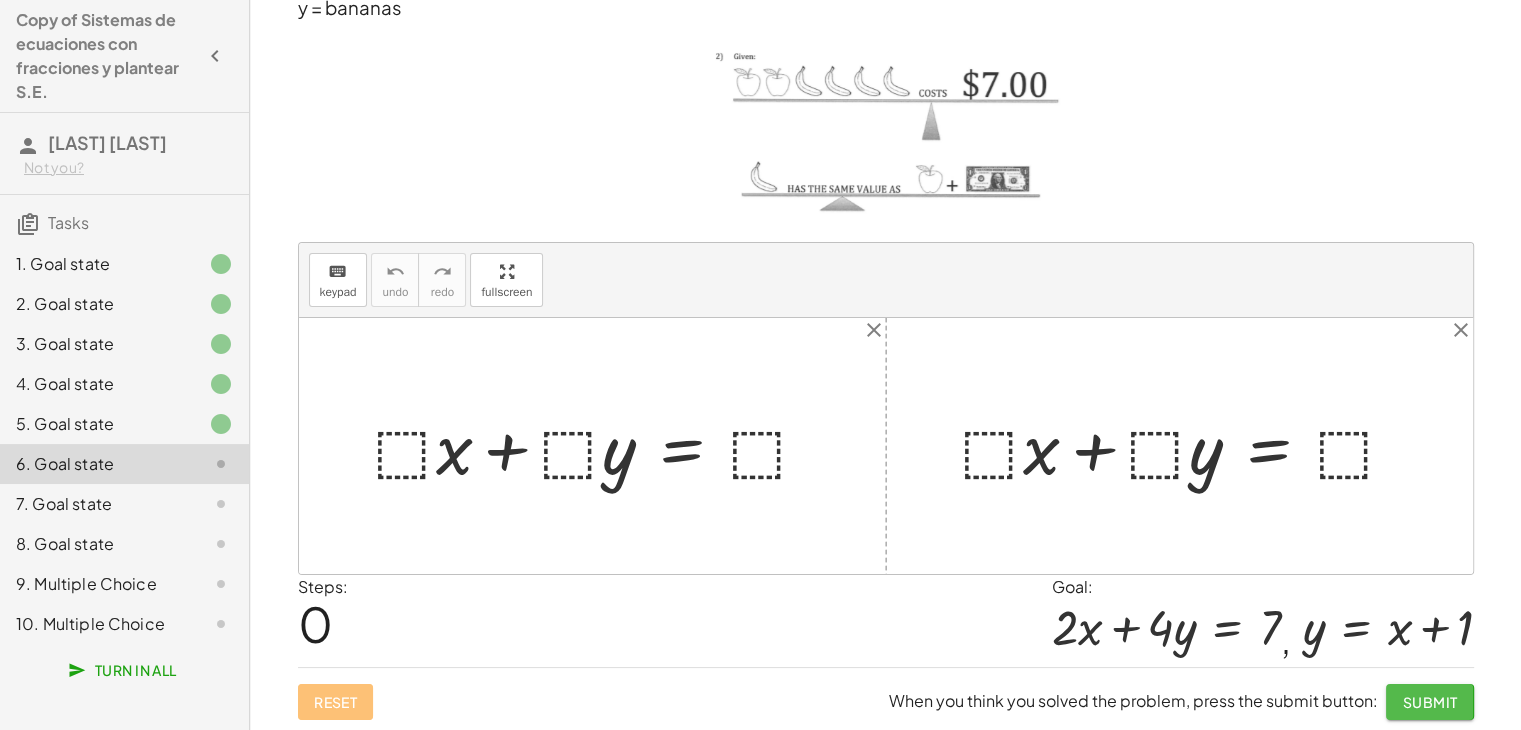 click on "Submit" 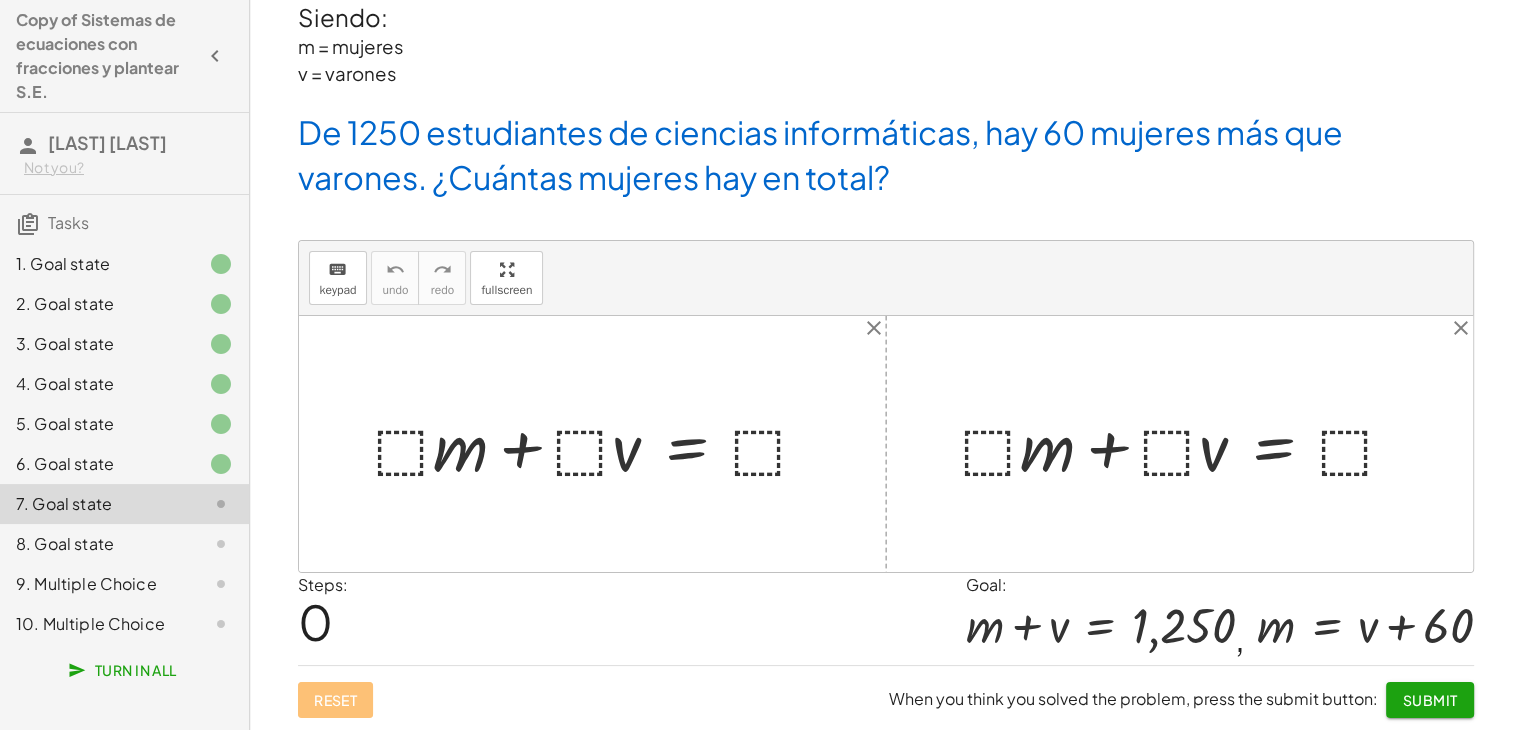 scroll, scrollTop: 44, scrollLeft: 0, axis: vertical 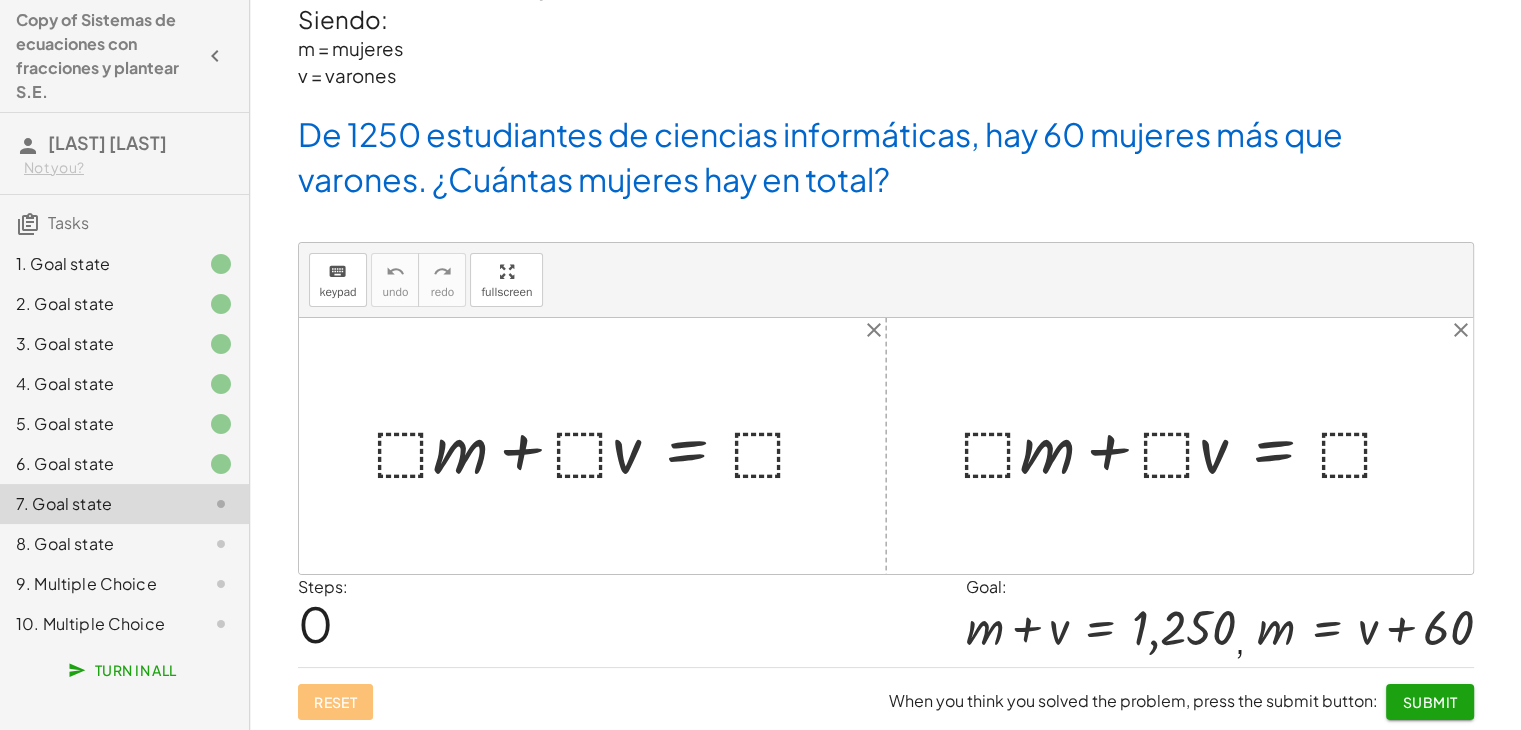 click on "Submit" 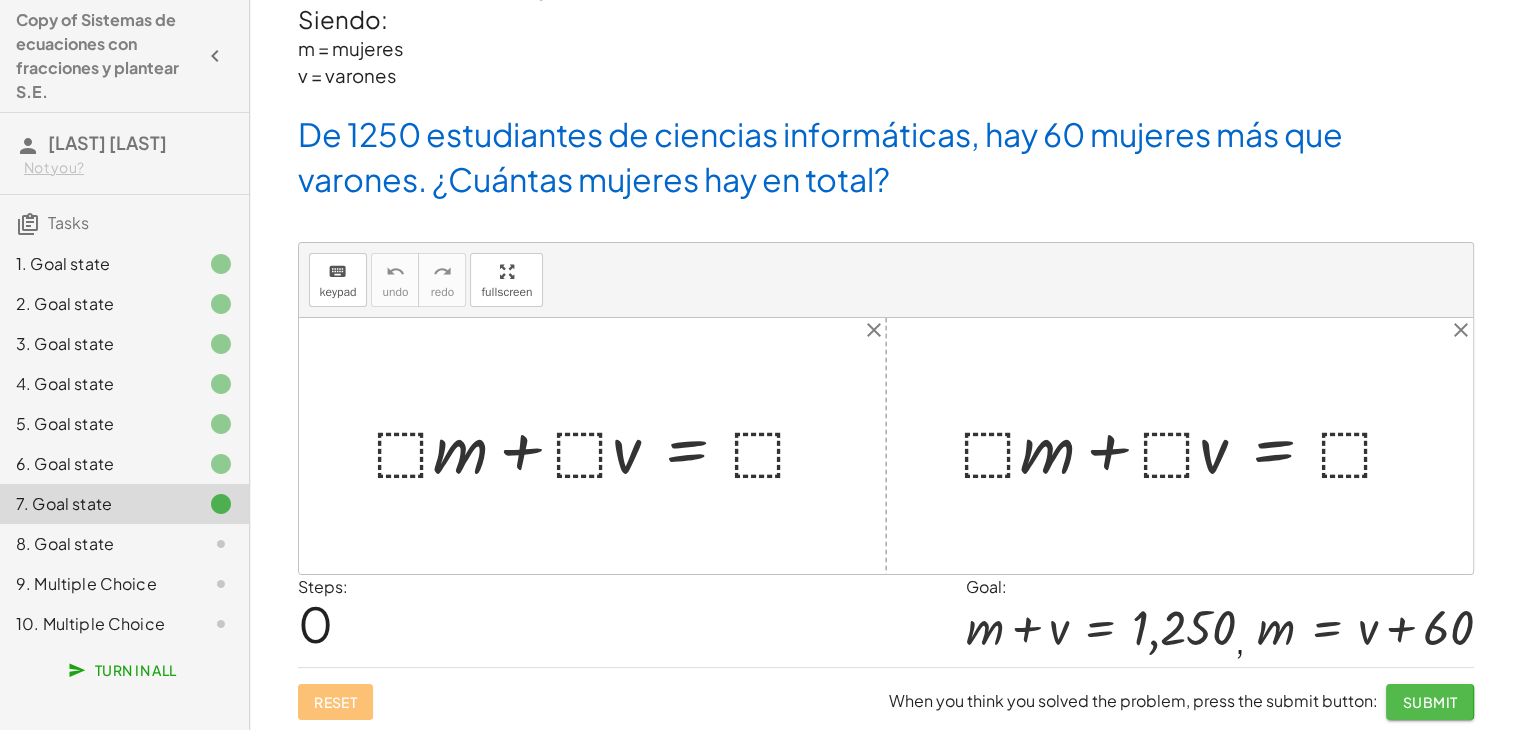 click on "Submit" 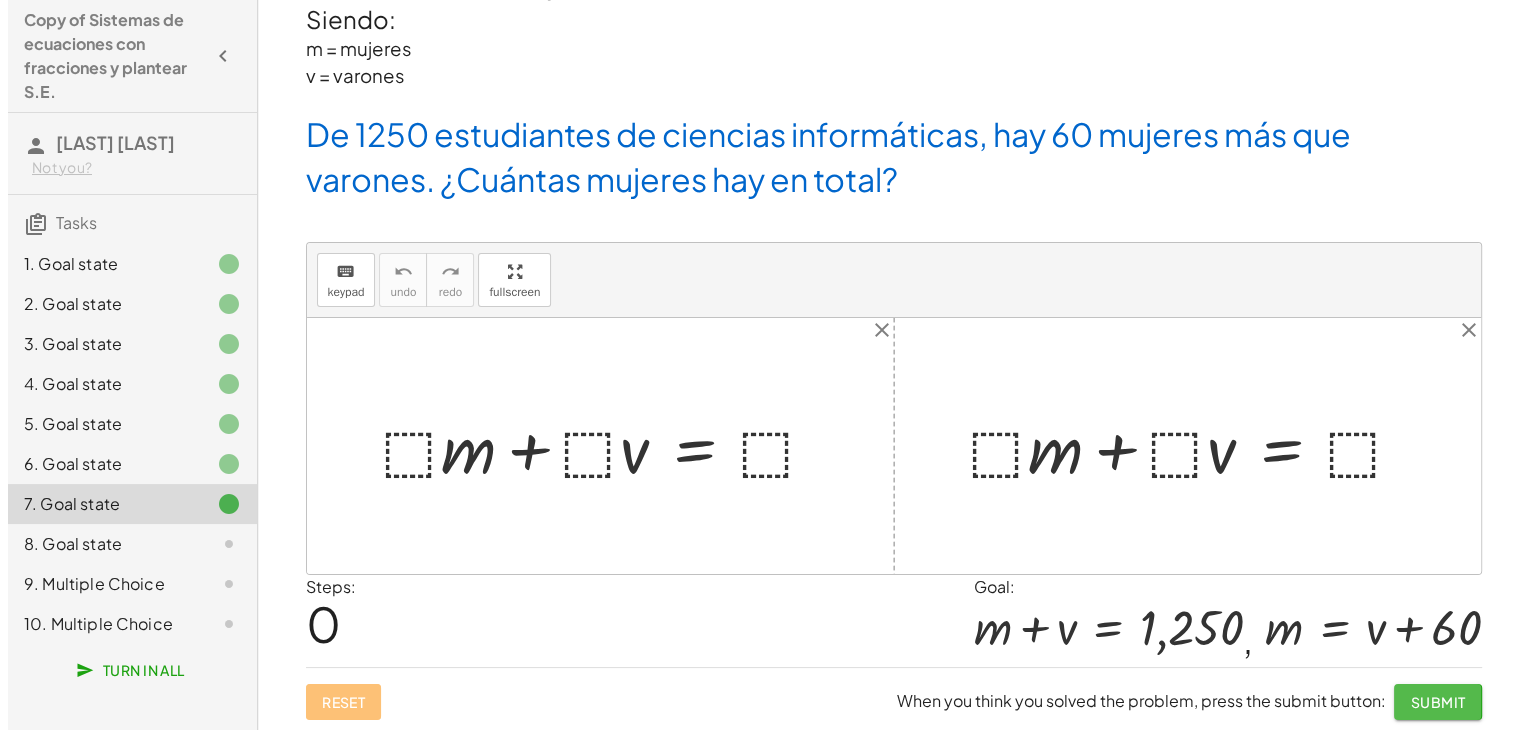 scroll, scrollTop: 0, scrollLeft: 0, axis: both 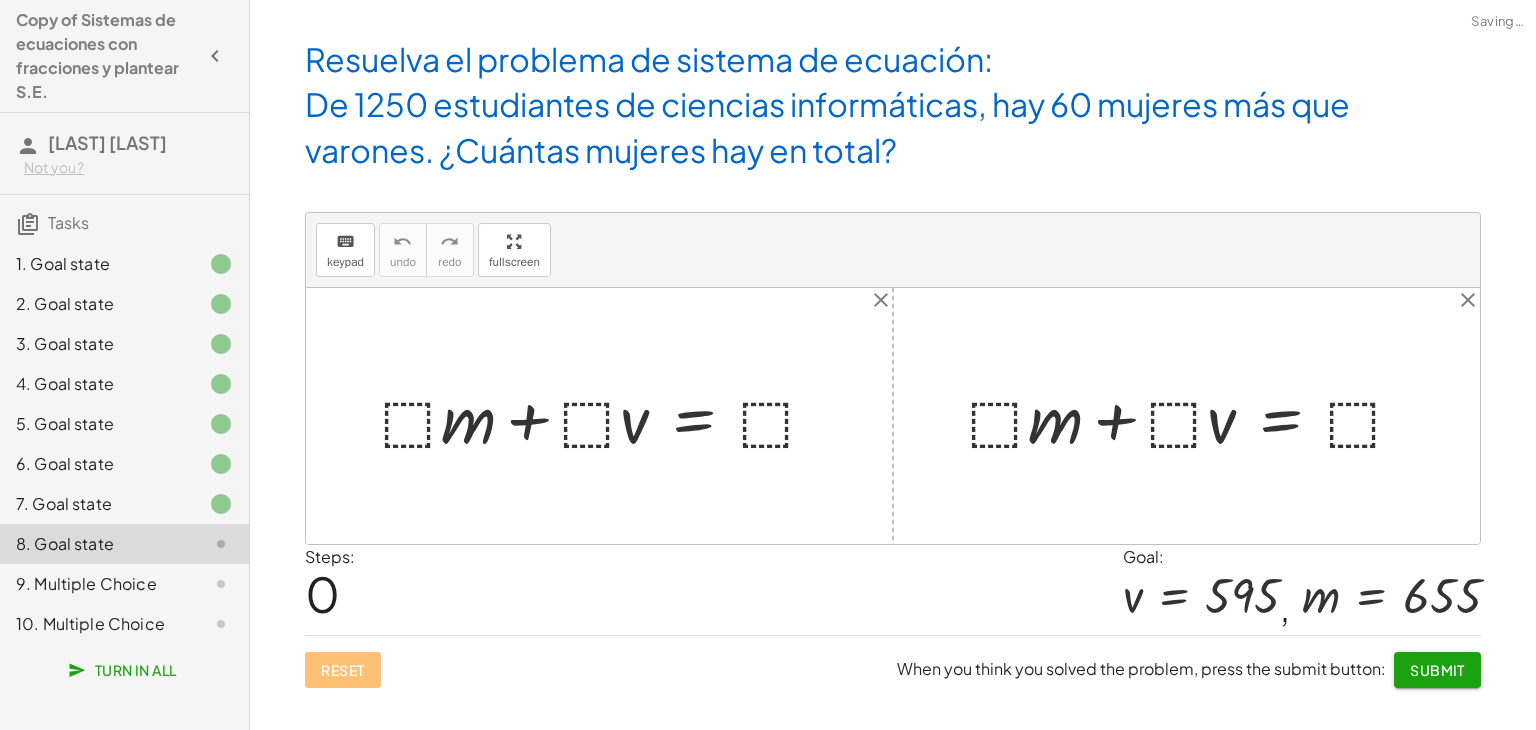 click on "Resuelva el problema de sistema de ecuación:  ﻿ De 1250 estudiantes de ciencias informáticas, hay 60 mujeres más que varones. ¿Cuántas mujeres hay en total? keyboard keypad undo undo redo redo fullscreen + · ⬚ · m + · ⬚ · v = ⬚ + · ⬚ · m + · ⬚ · v = ⬚ × close close Steps:  0 Goal: v = 595 ,  m = 655 Reset  When you think you solved the problem, press the submit button: Submit" 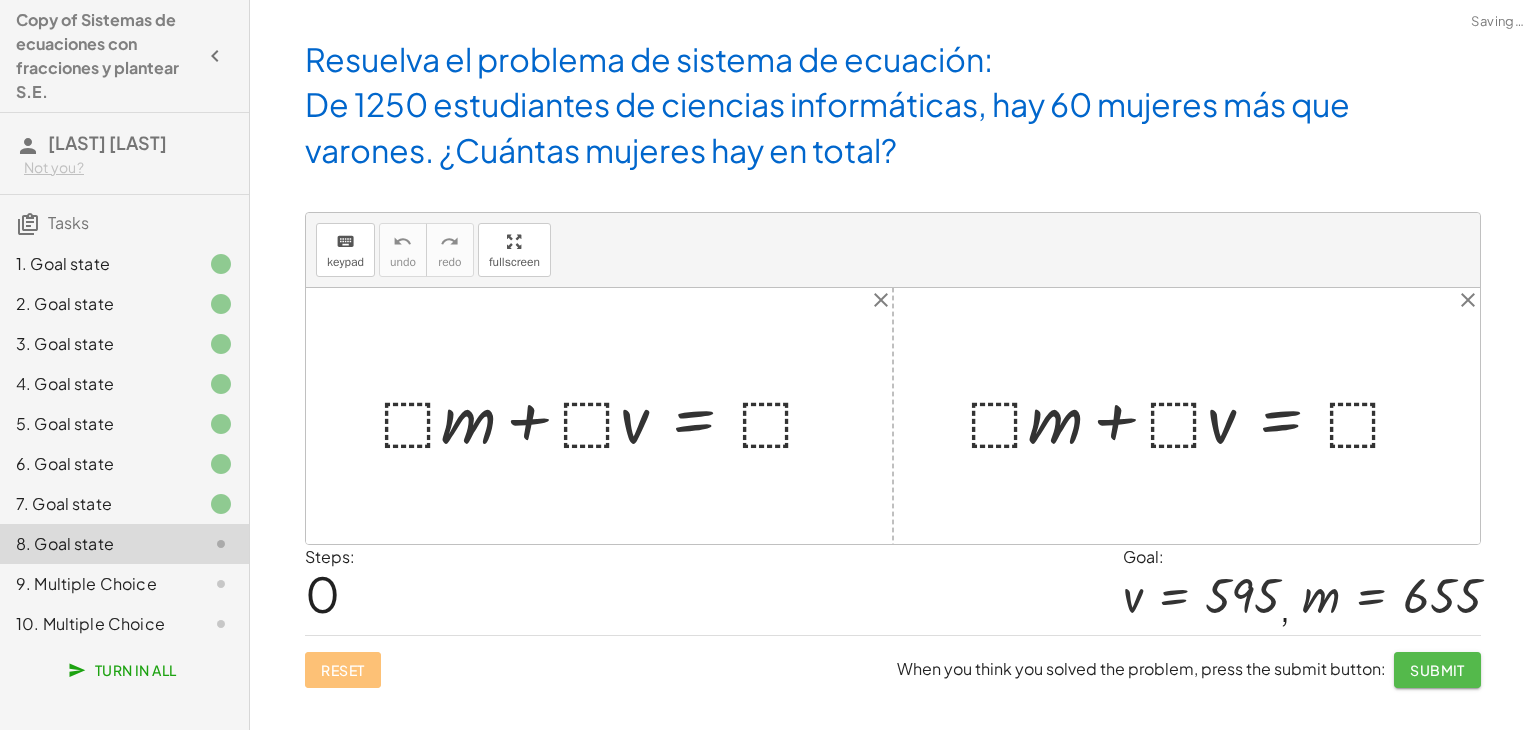 click on "Submit" 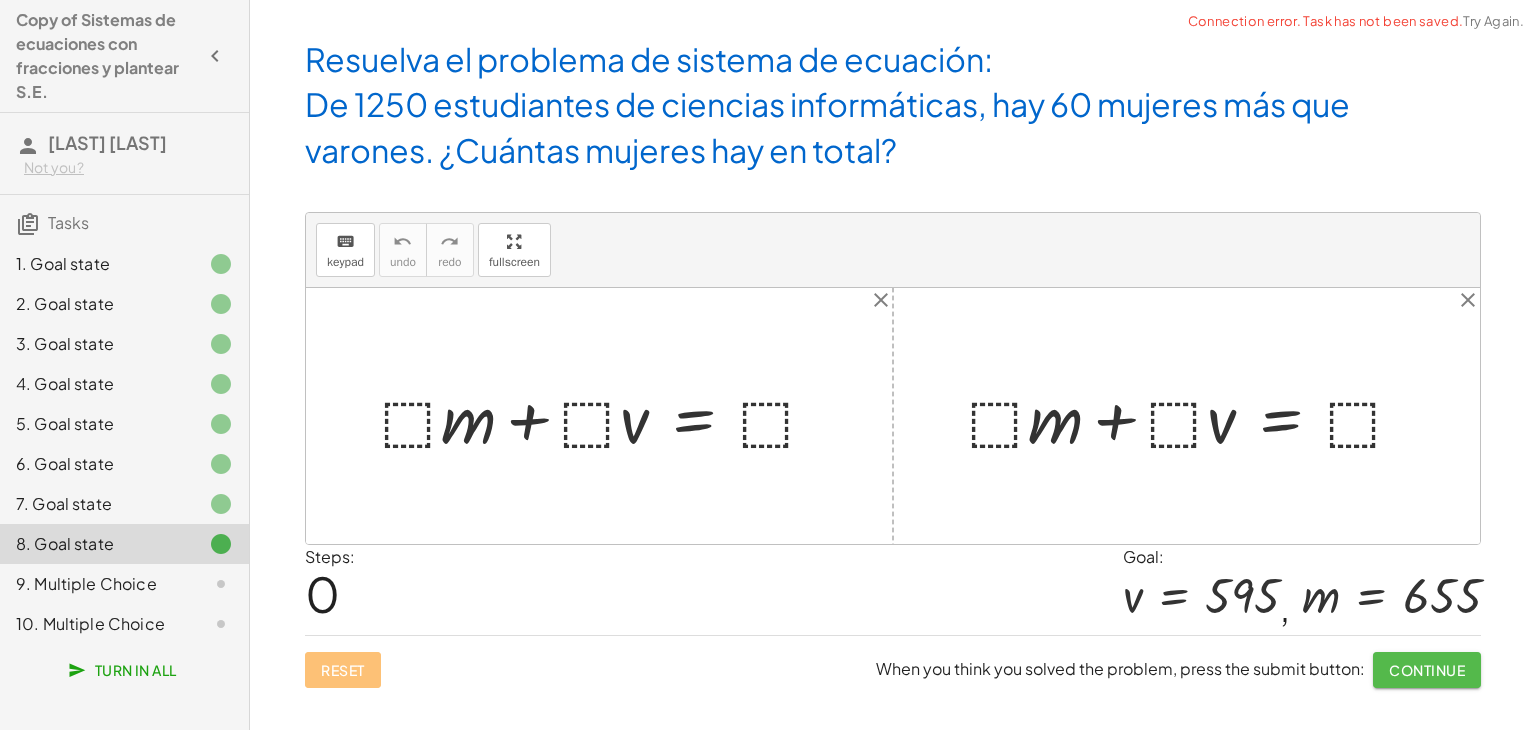 click on "Continue" 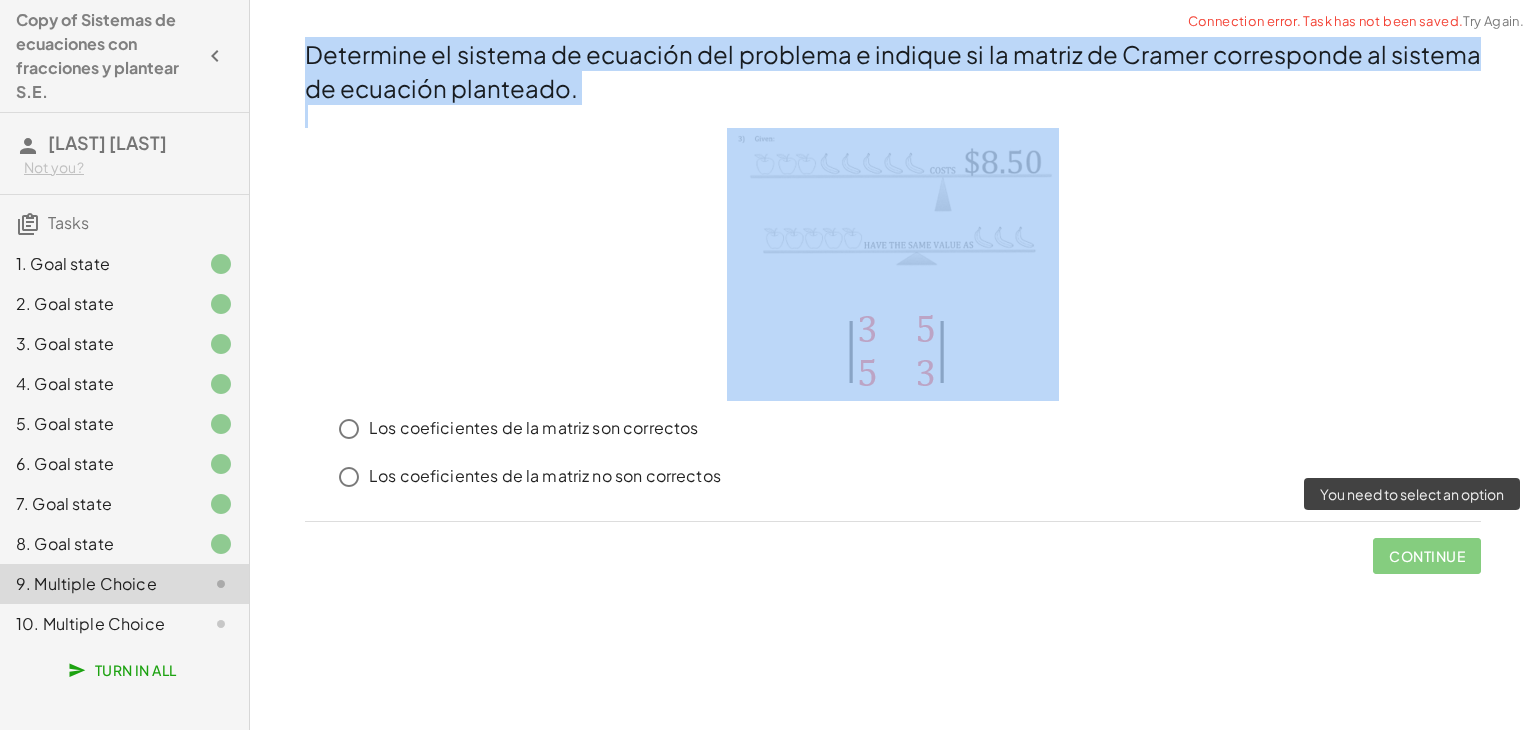 click on "Continue" 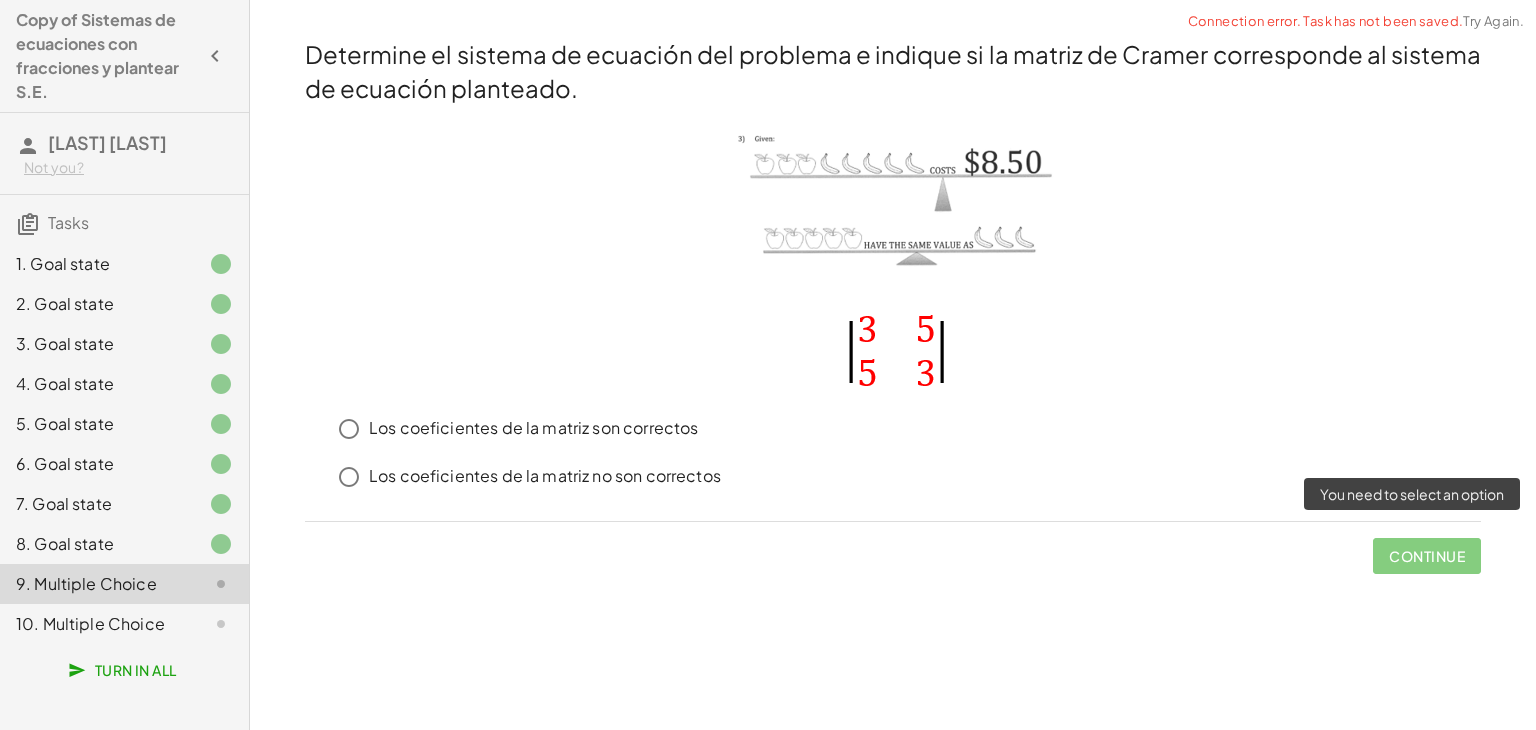 click on "Continue" 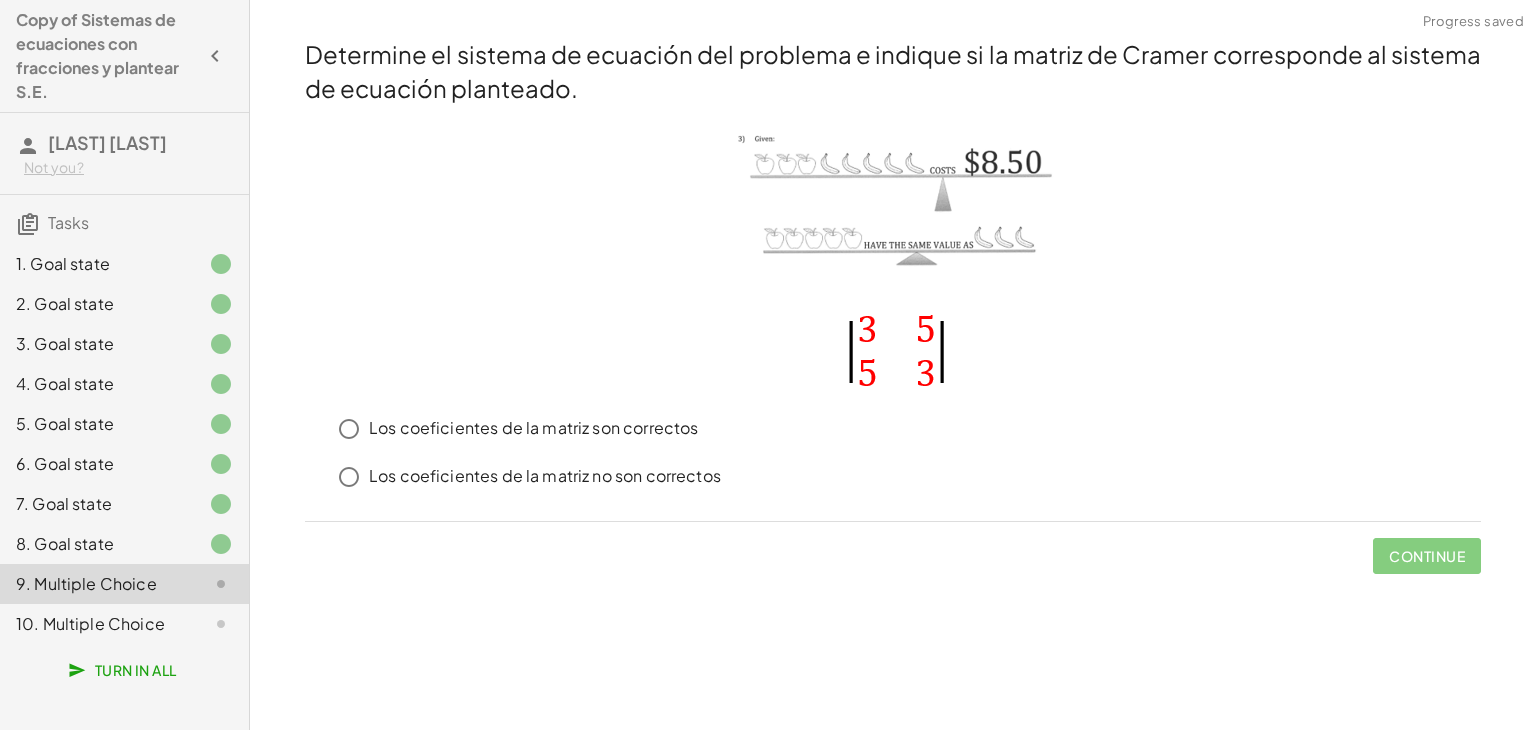click on "7. Goal state" 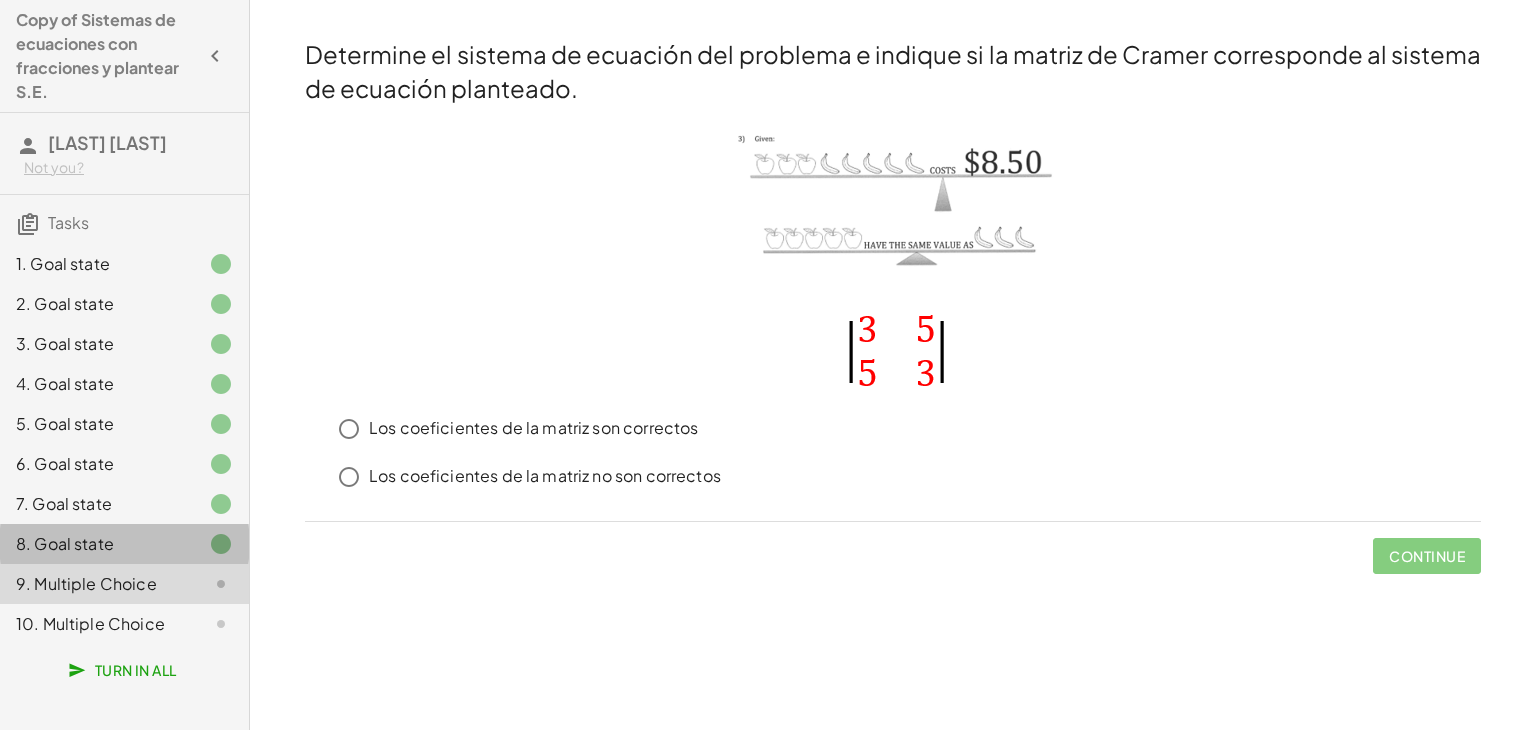 click on "8. Goal state" 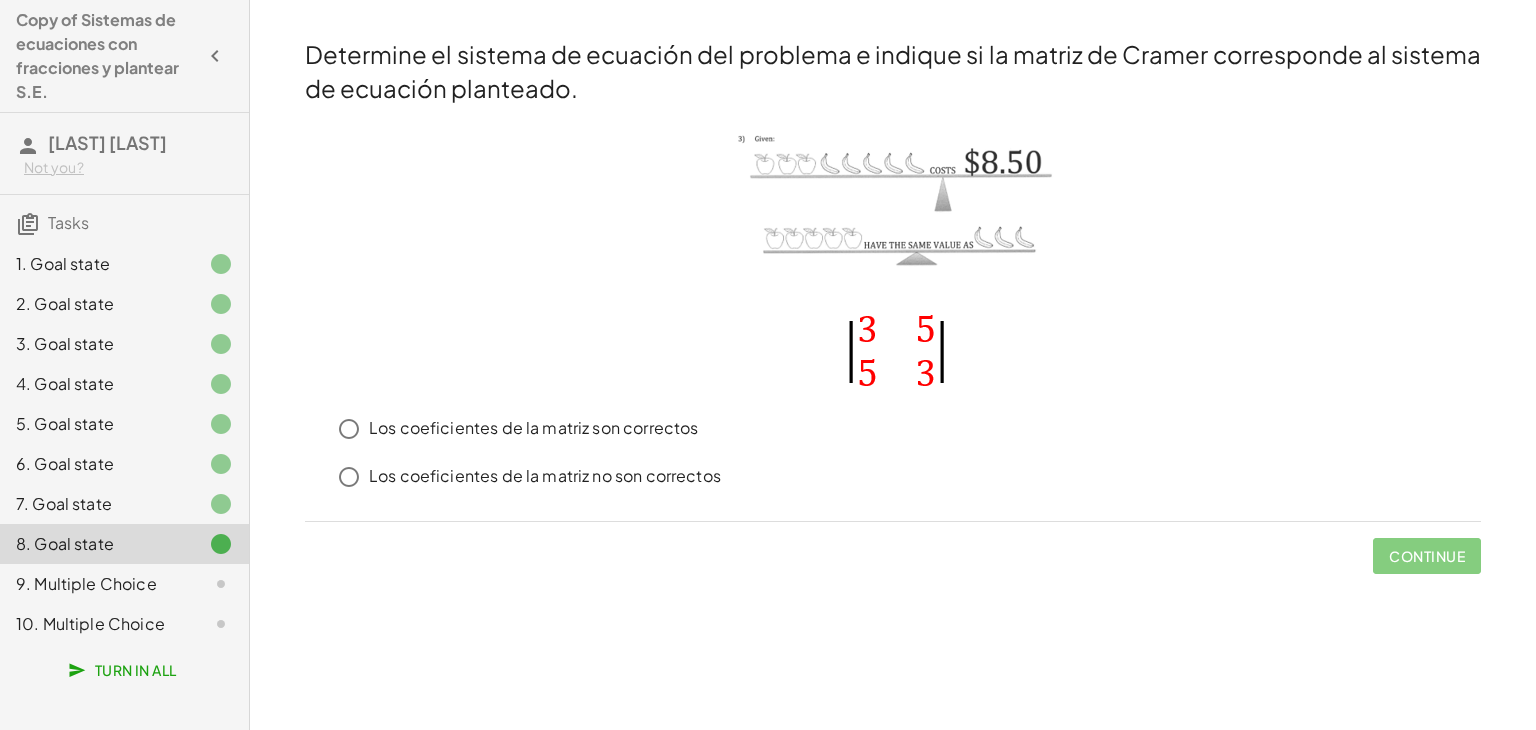 click on "8. Goal state" 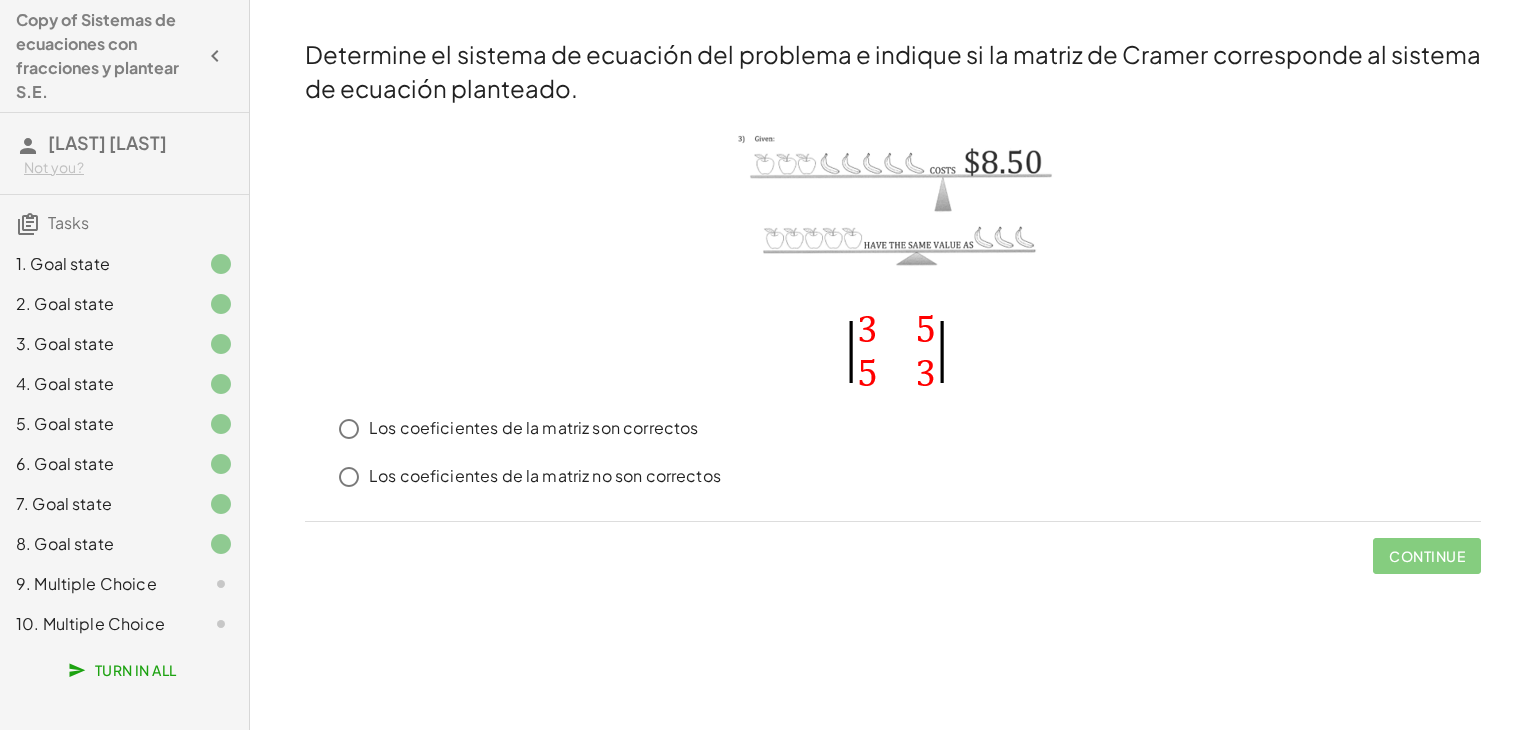 click on "9. Multiple Choice" 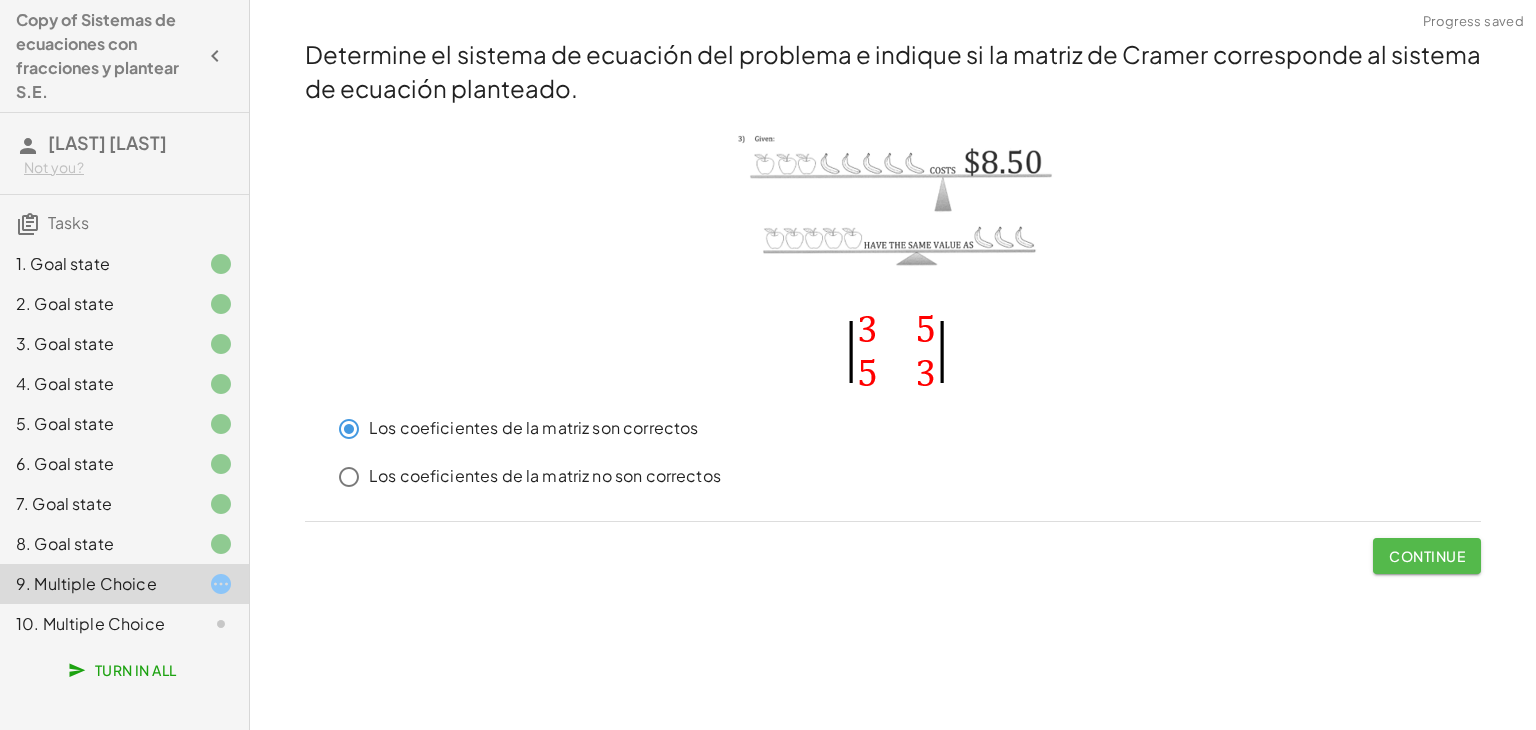 click on "Continue" 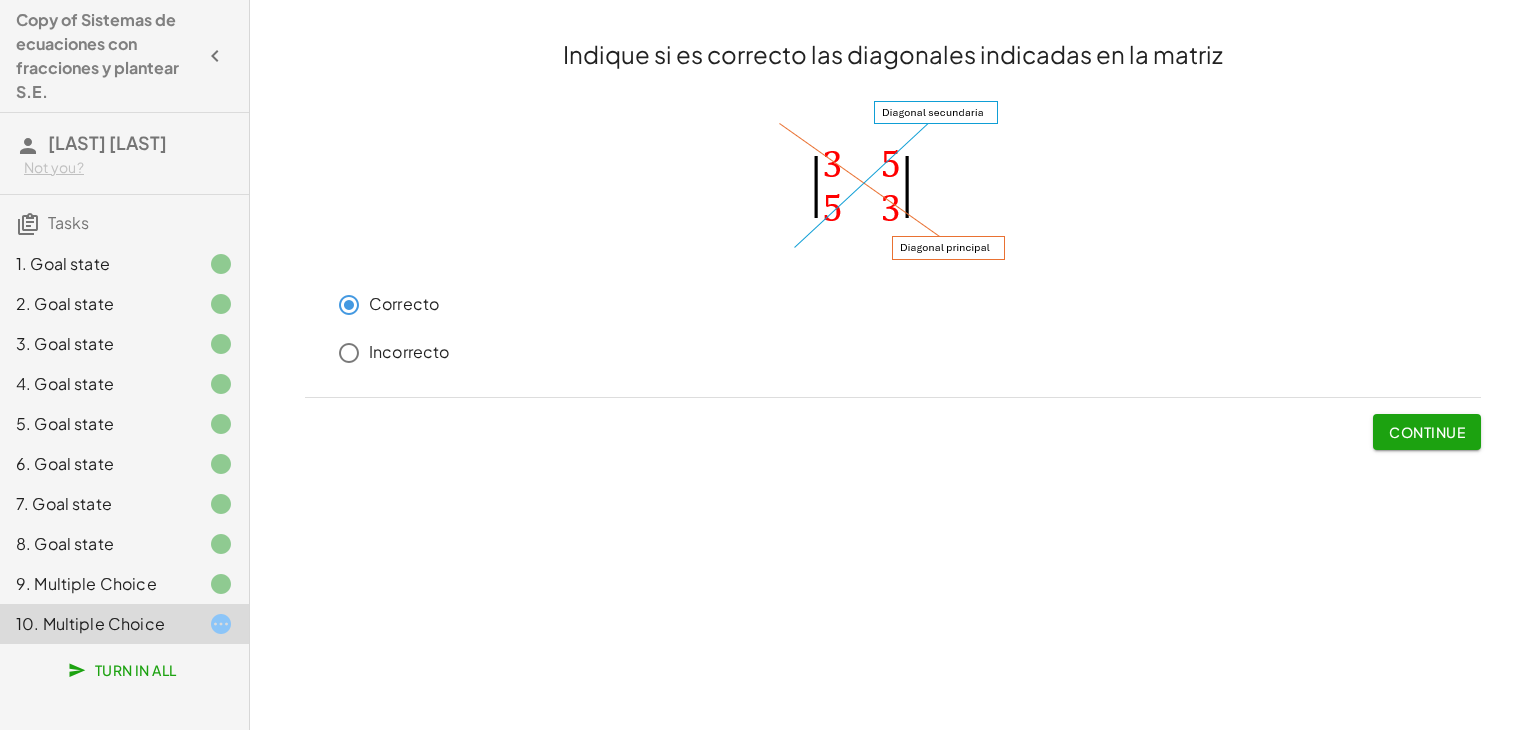 click on "Continue" 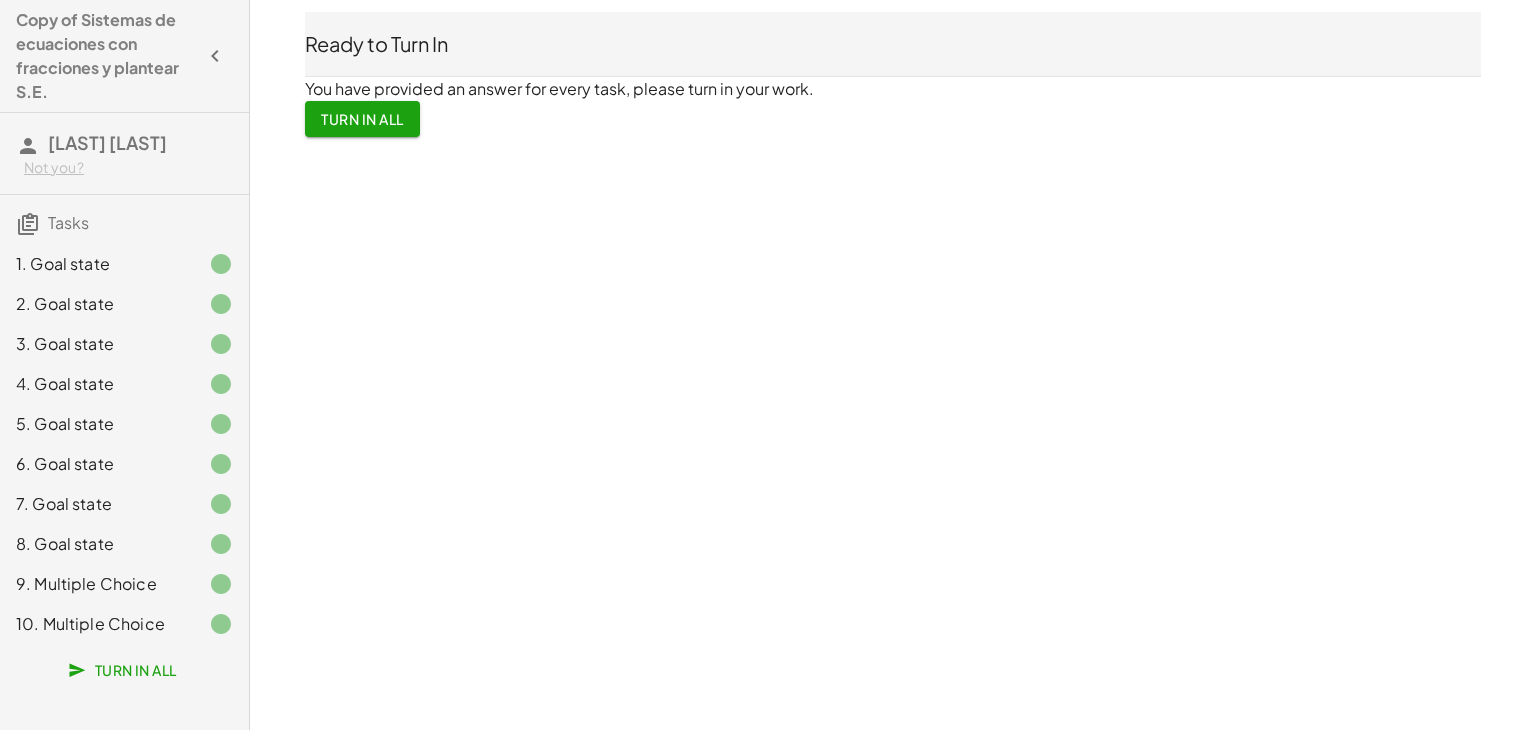 click on "Turn In All" 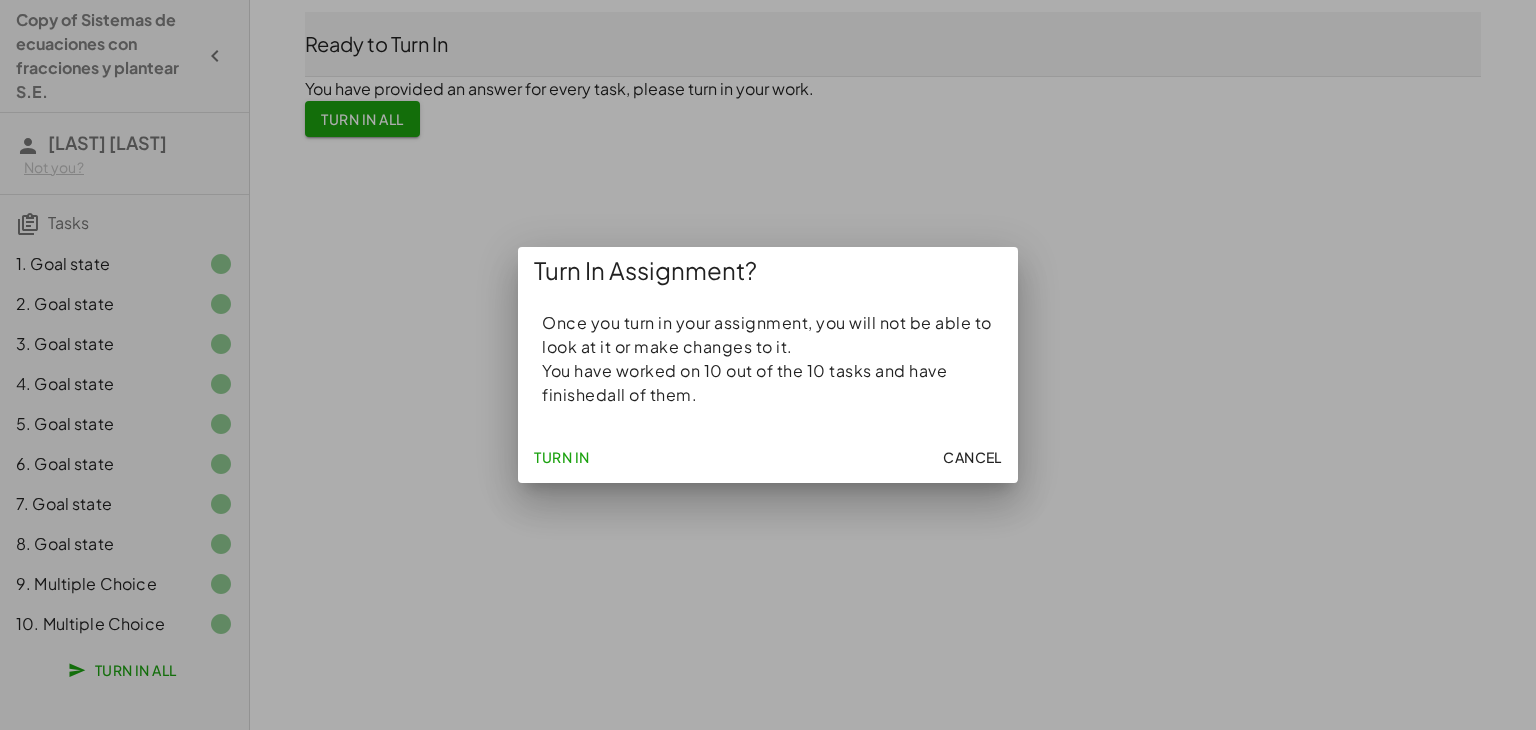 click on "Turn In" 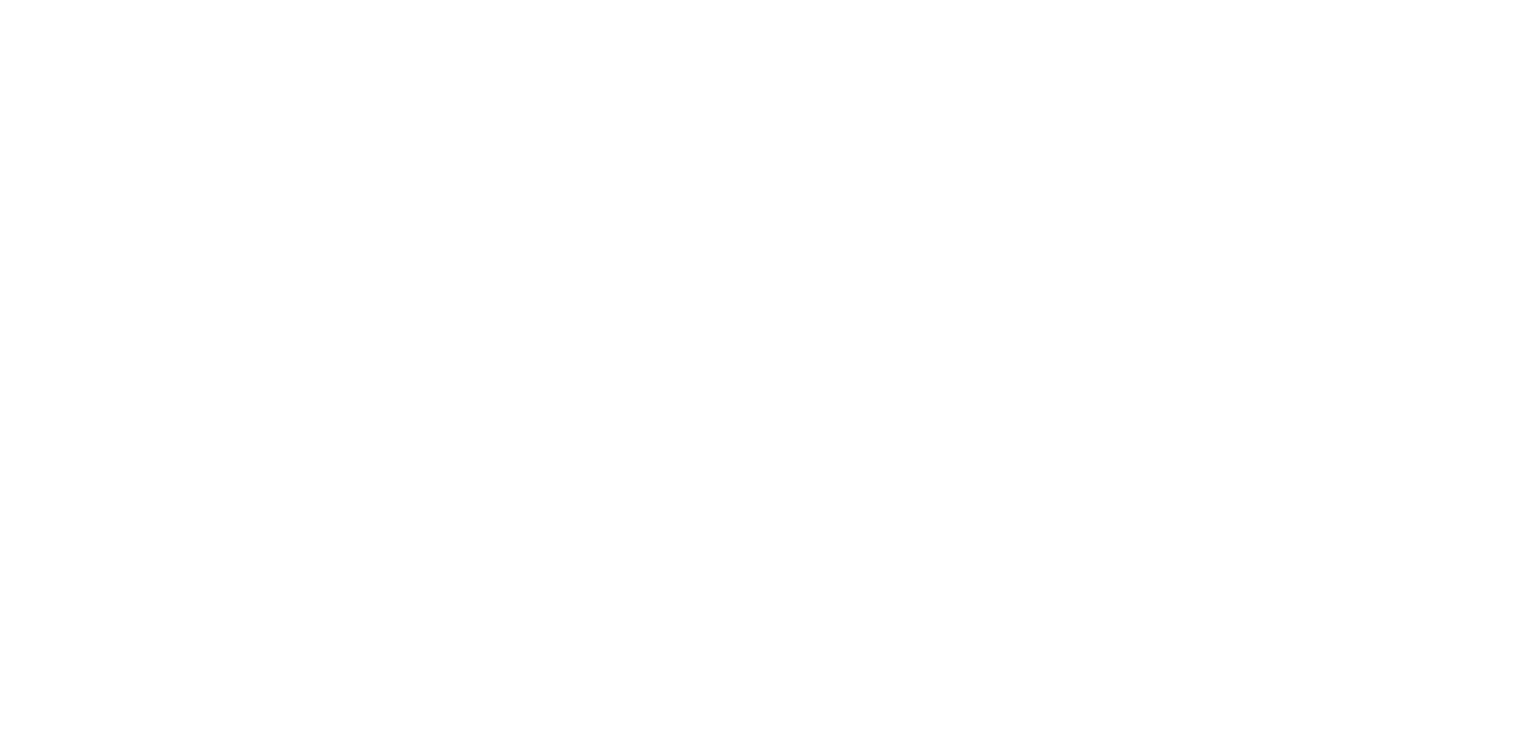 scroll, scrollTop: 0, scrollLeft: 0, axis: both 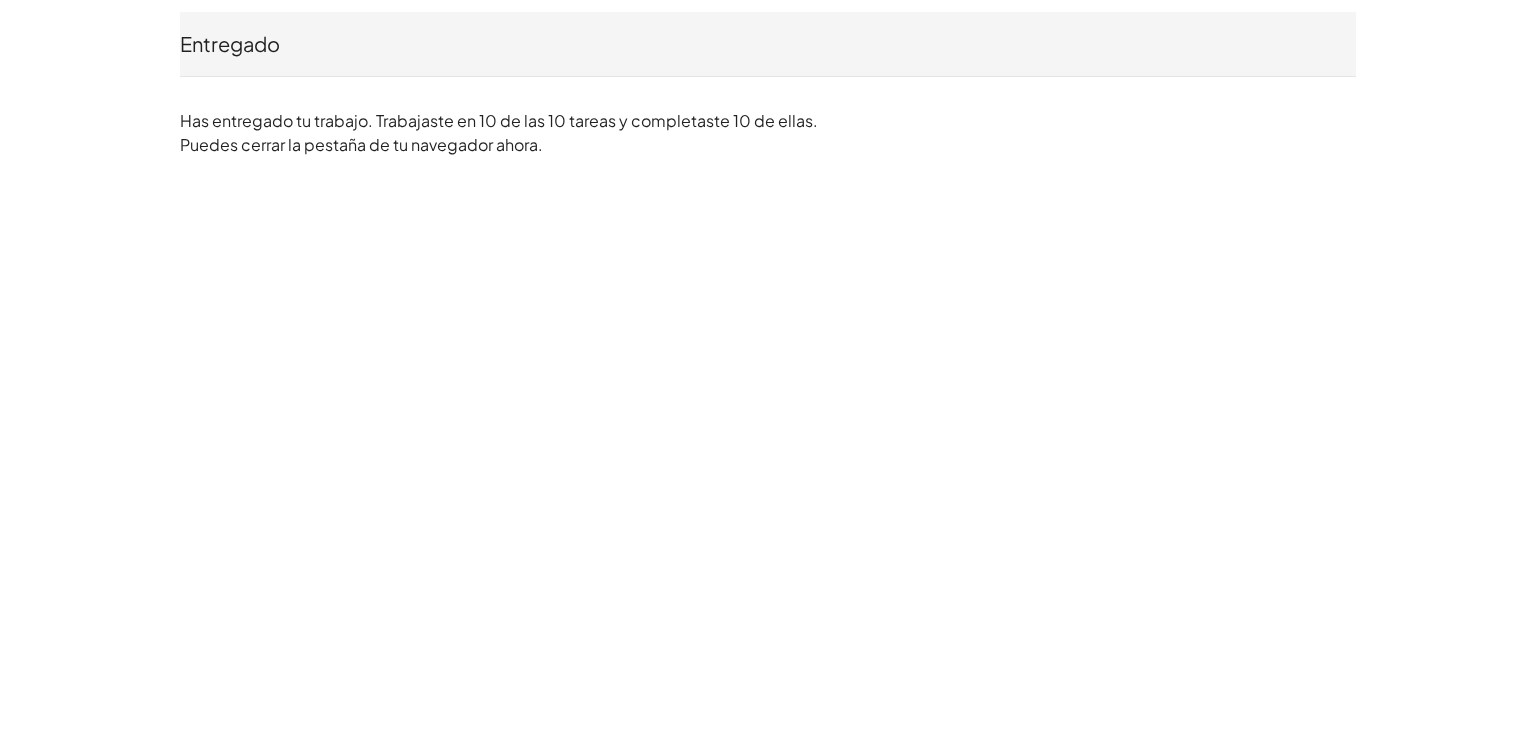 click on "Entregado [NAME] [LAST] ¿No eres tú? Has entregado tu trabajo. Trabajaste en 10 de las 10 tareas y completaste 10 de ellas. Puedes cerrar la pestaña de tu navegador ahora." 